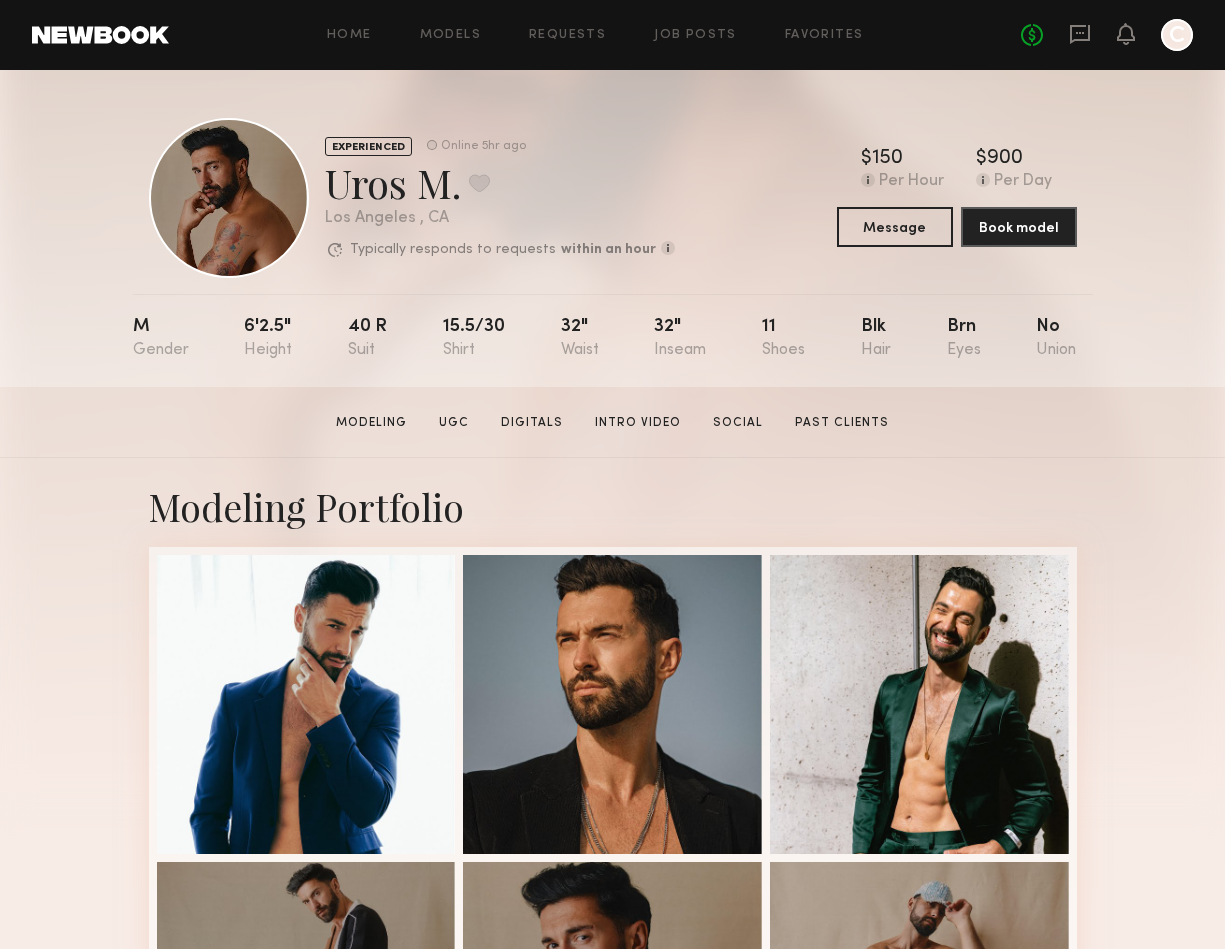 scroll, scrollTop: 0, scrollLeft: 0, axis: both 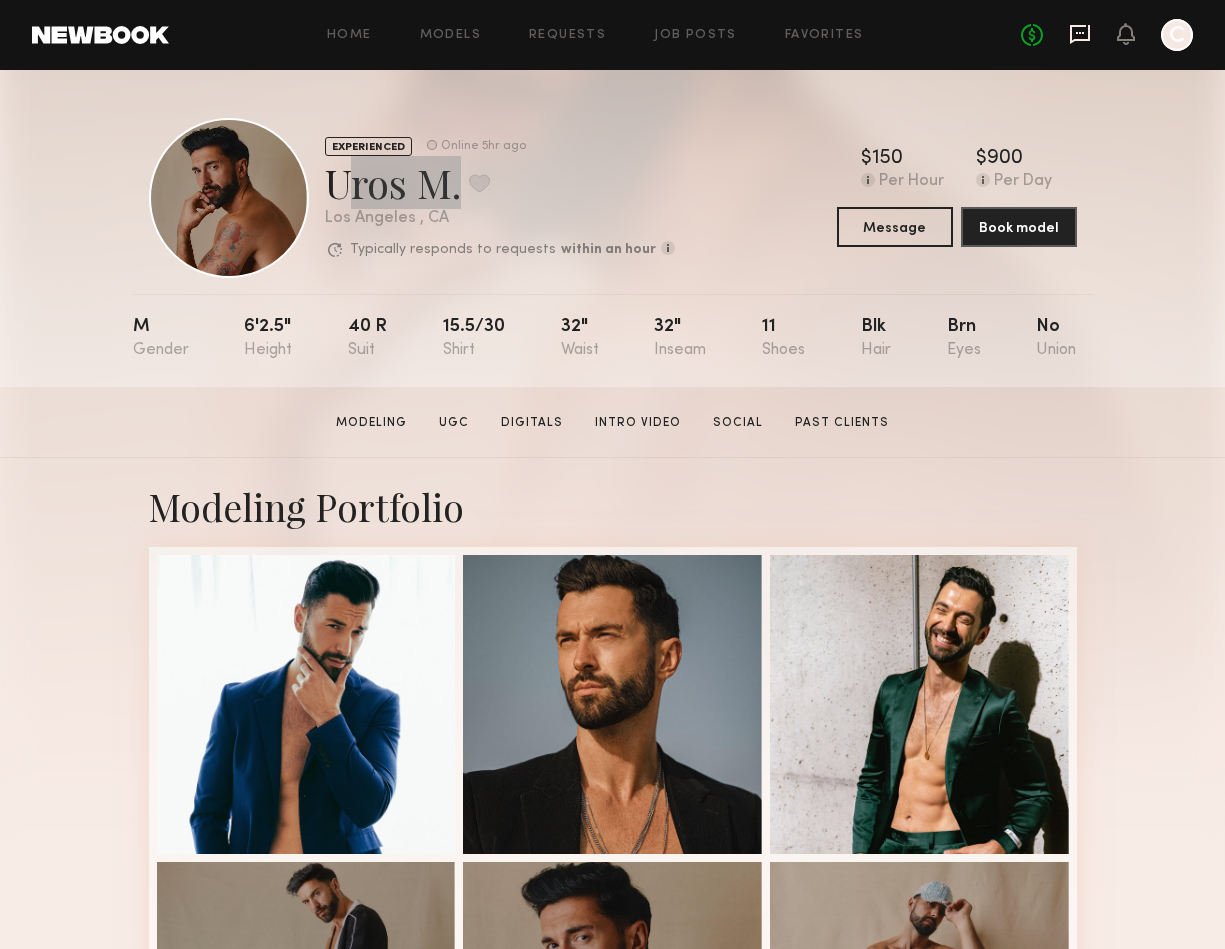 click 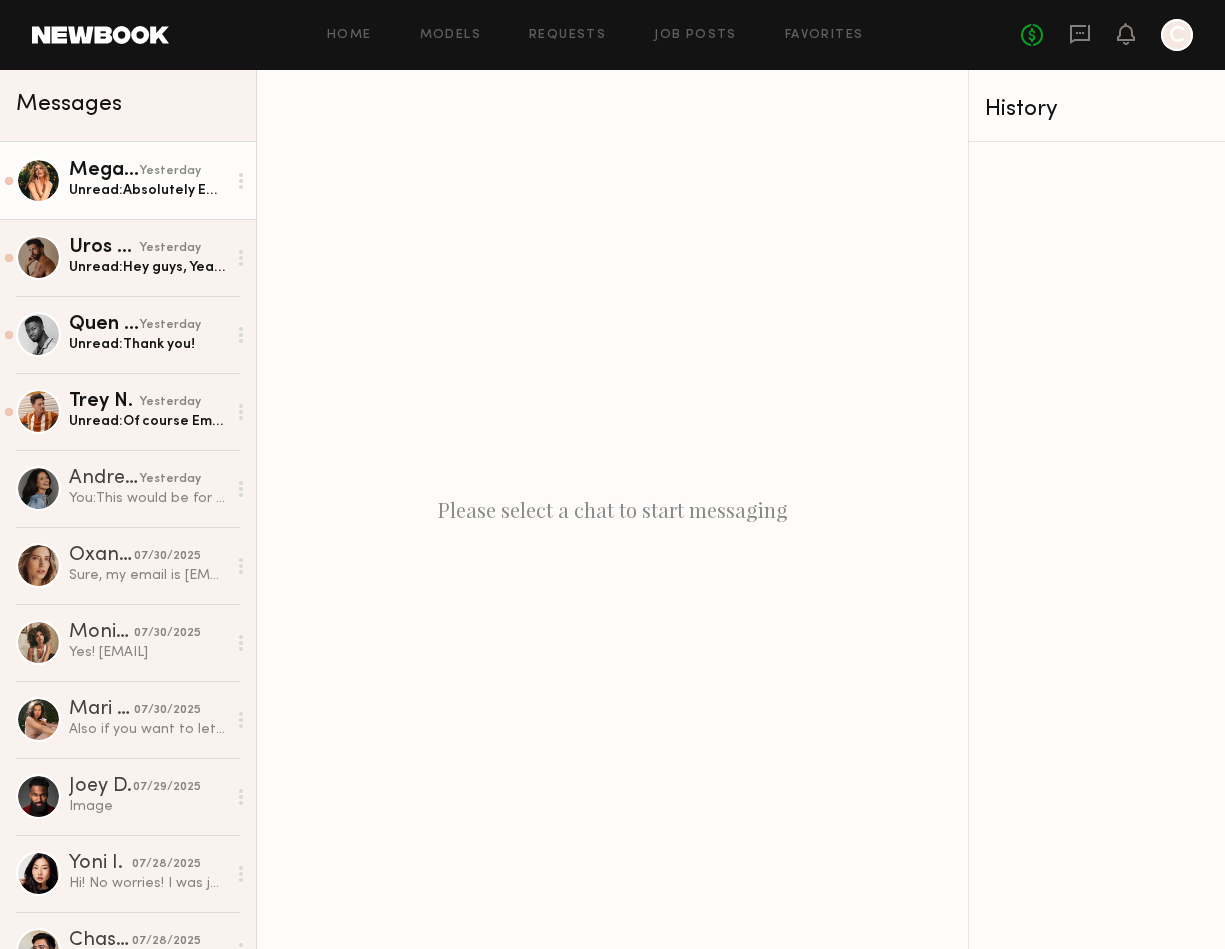 click on "yesterday" 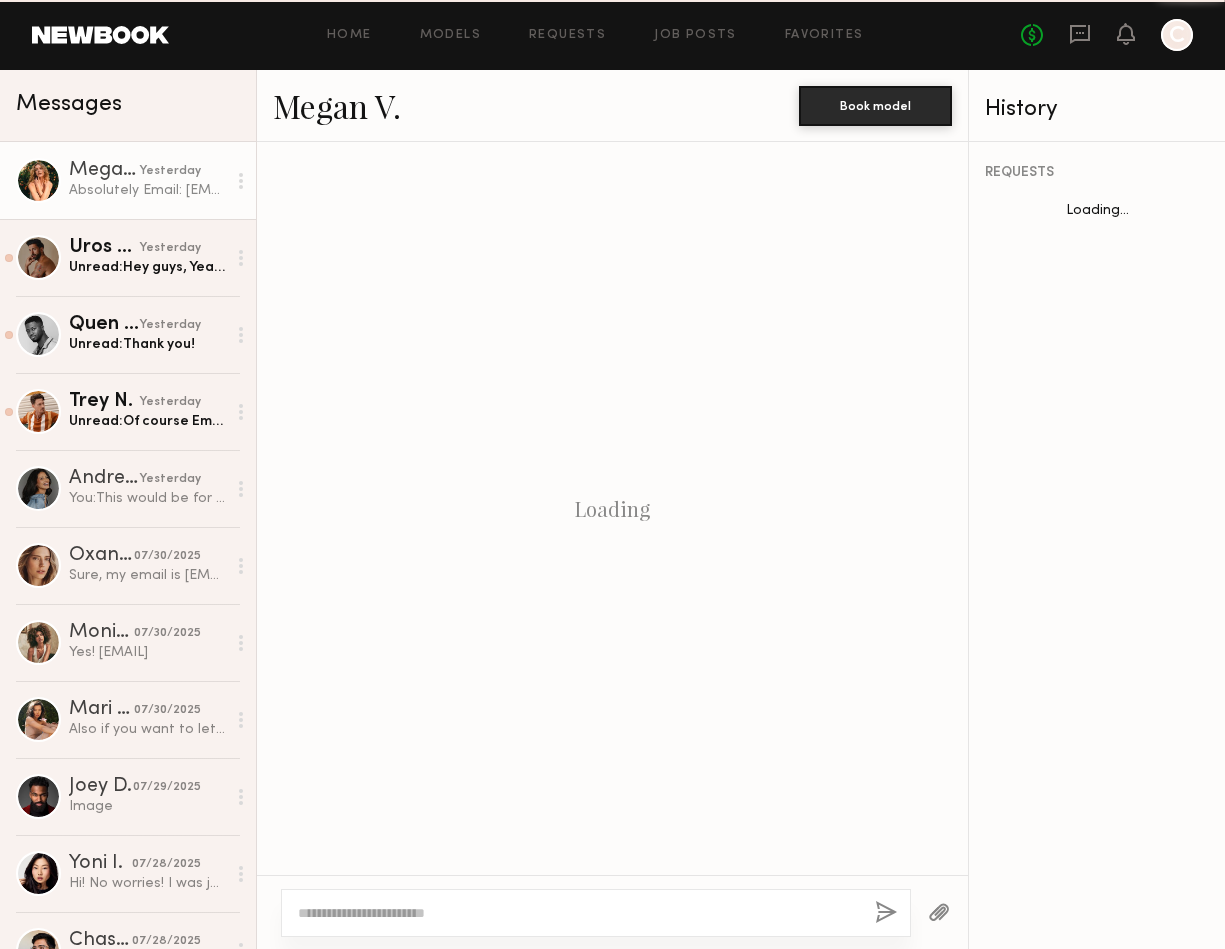 scroll, scrollTop: 1286, scrollLeft: 0, axis: vertical 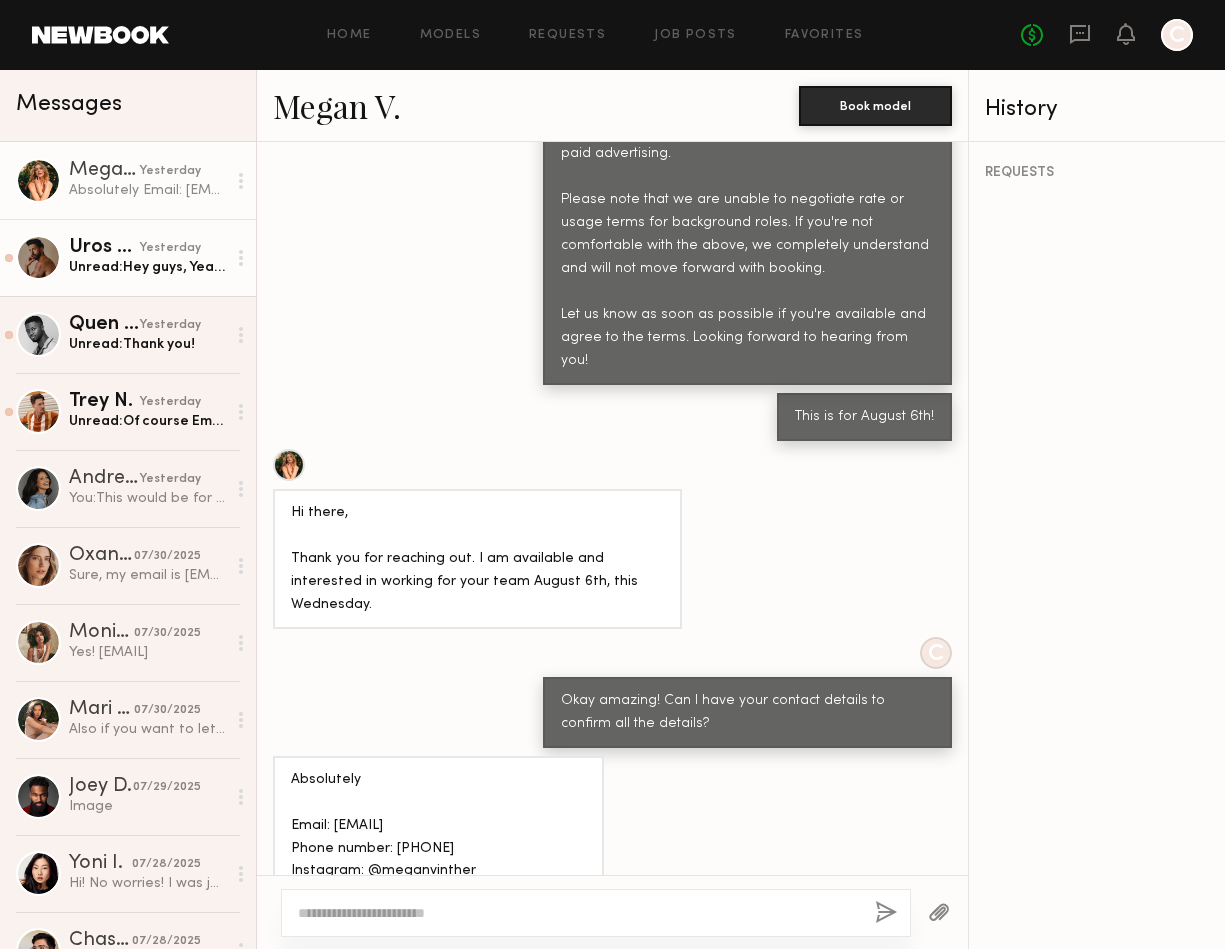 click on "Unread:  Hey guys,
Yeah I would be available on [DATE].
Please reach out through [EMAIL] or my phone no [PHONE]
Thank you!
[FIRST]" 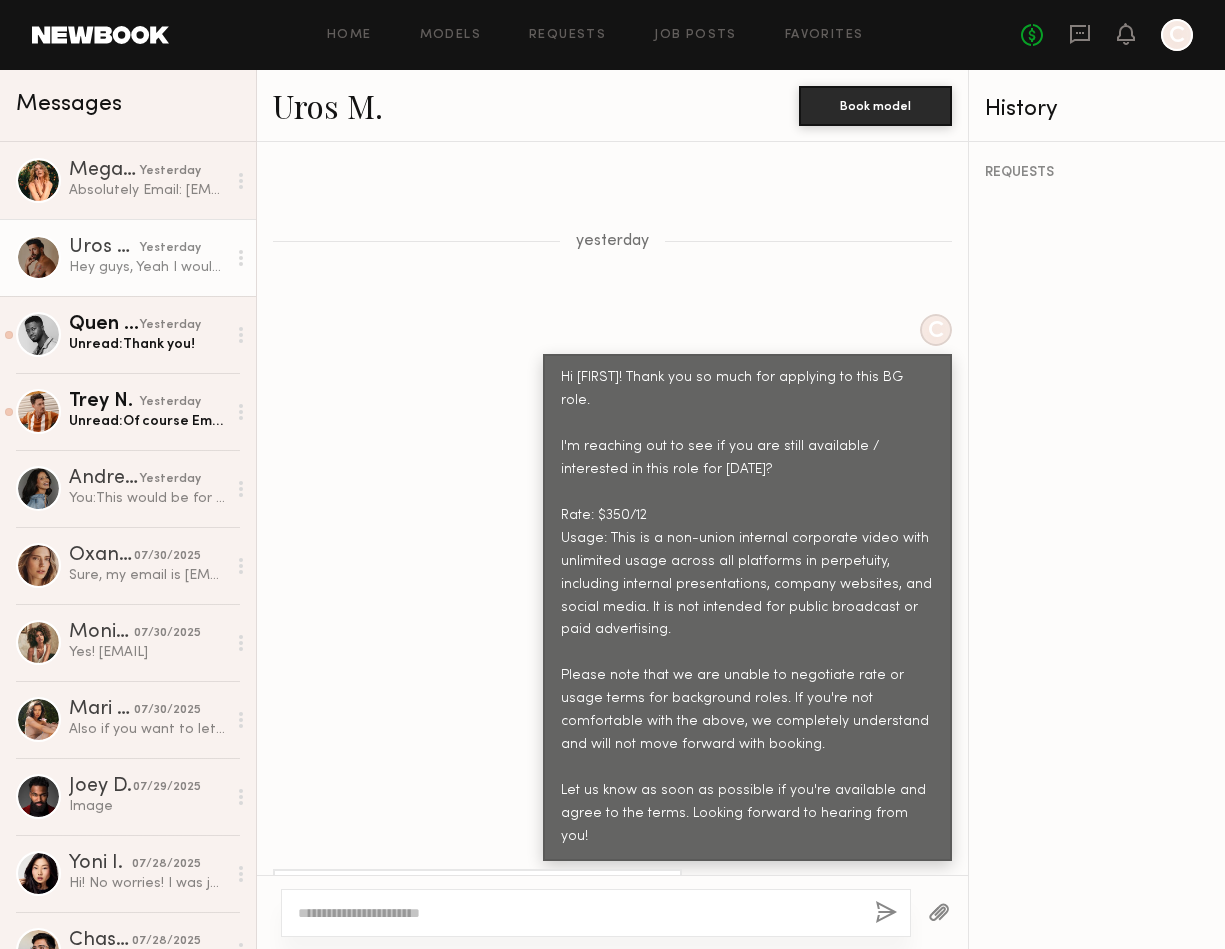 scroll, scrollTop: 797, scrollLeft: 0, axis: vertical 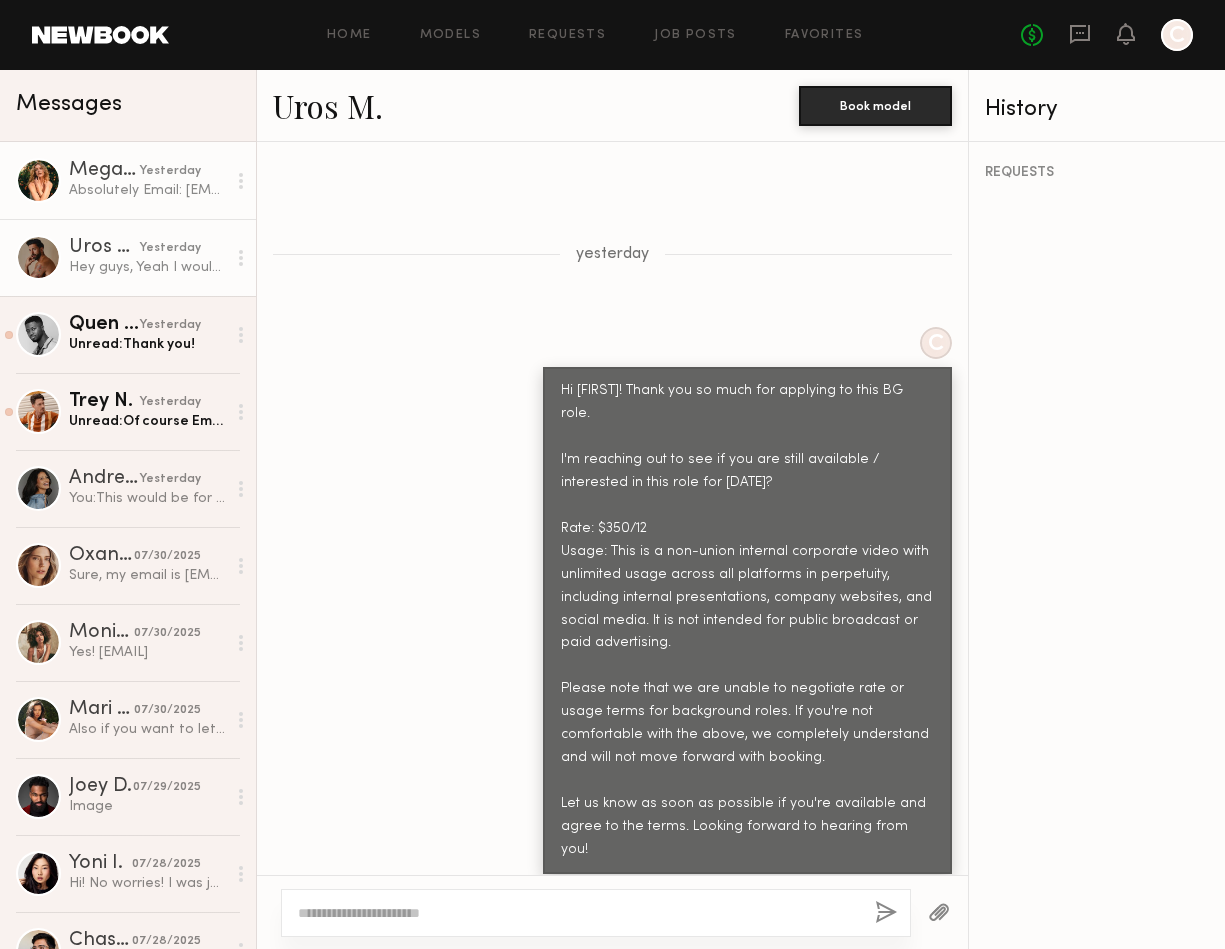 click on "Absolutely
Email: [EMAIL]
Phone number: [PHONE]
Instagram: @meganvinther
https://www.instagram.com/meganvinther/
Website:
Home | My Site 7" 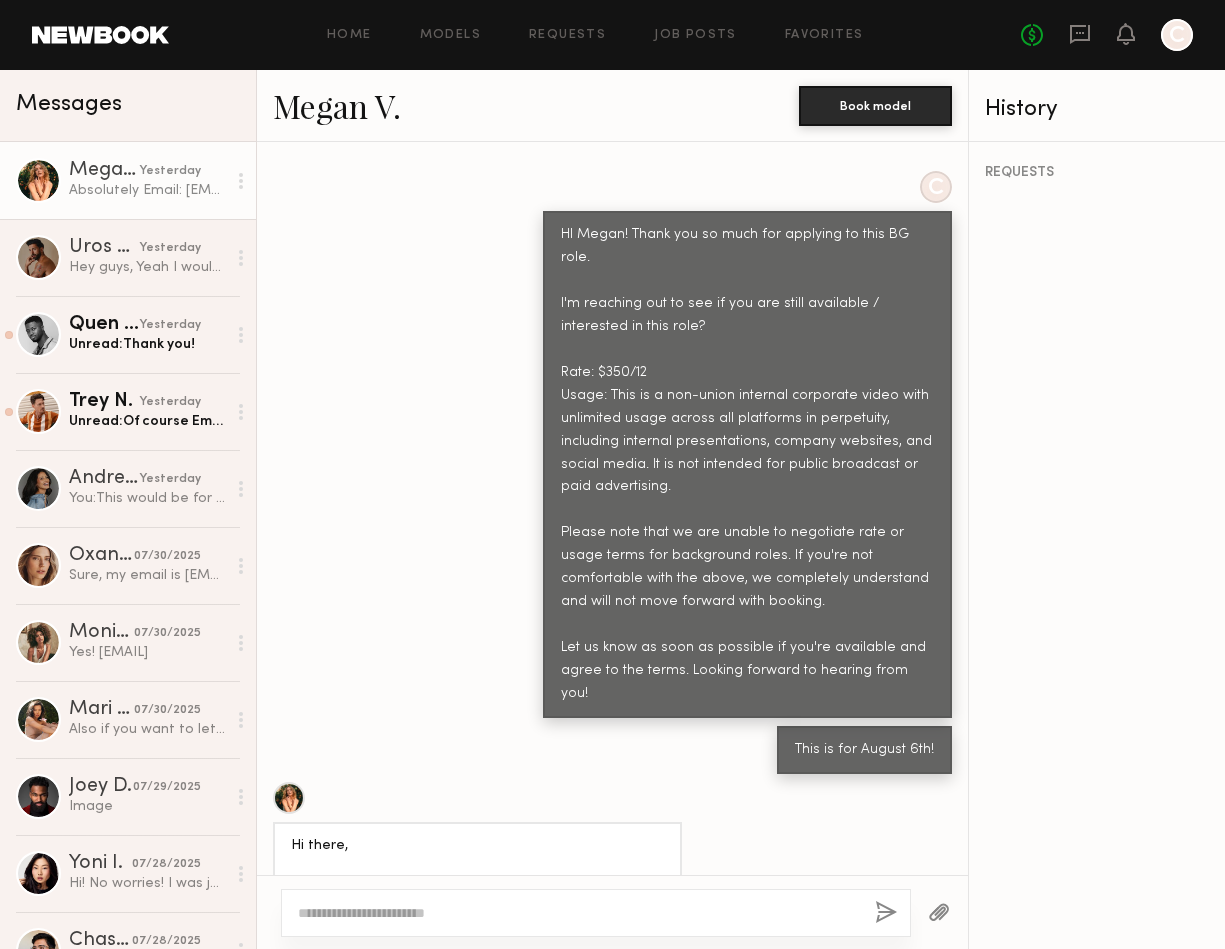 scroll, scrollTop: 1286, scrollLeft: 0, axis: vertical 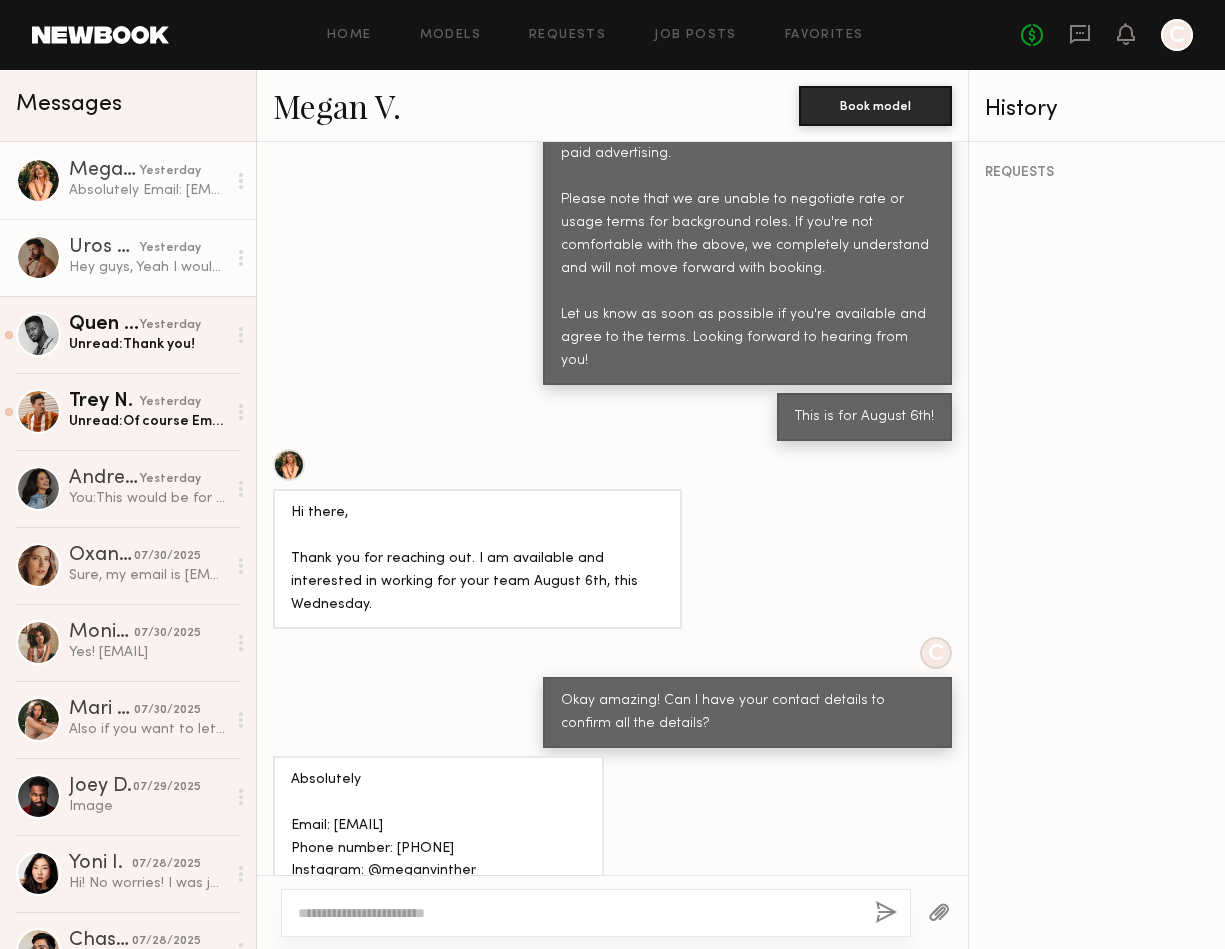 click on "[FIRST] [LAST] yesterday" 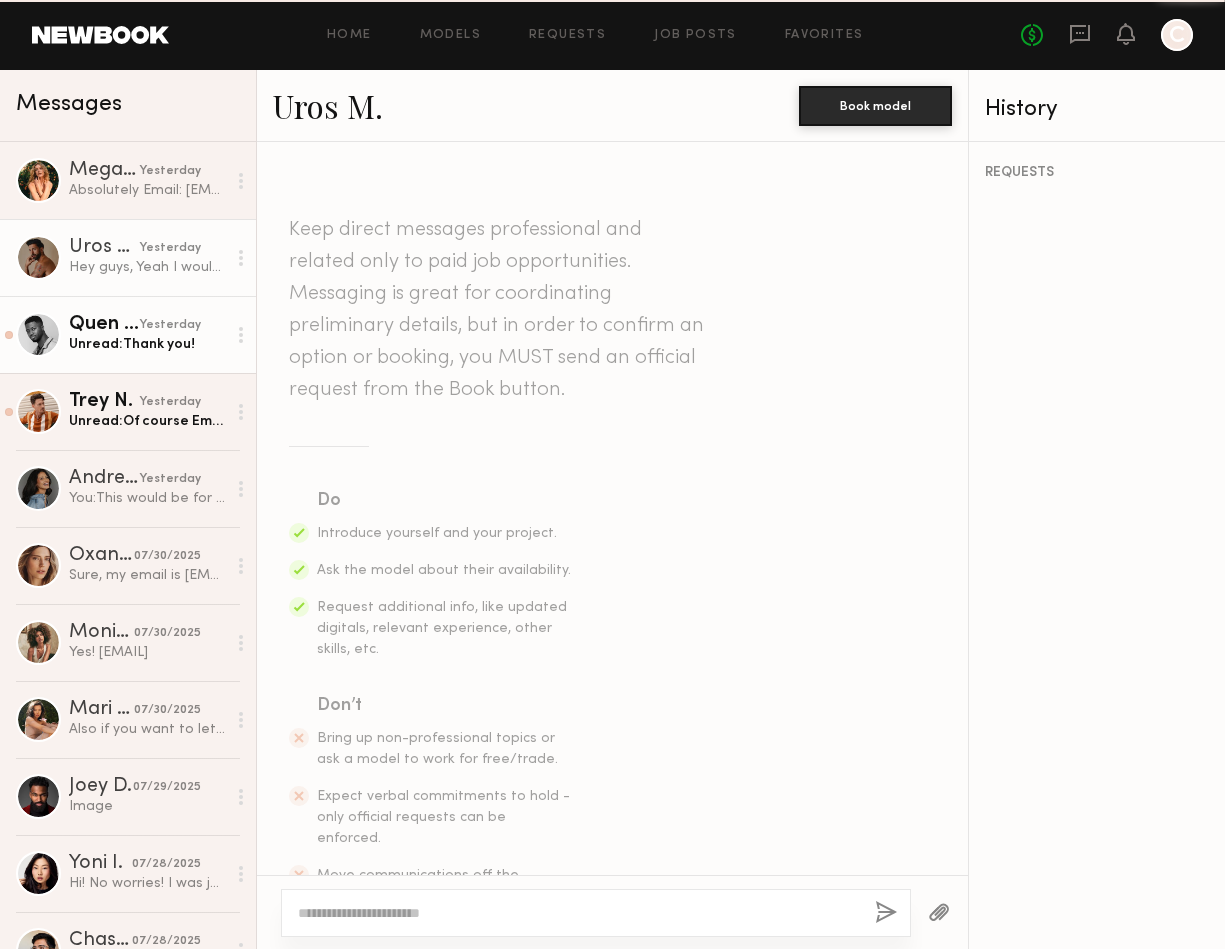 scroll, scrollTop: 971, scrollLeft: 0, axis: vertical 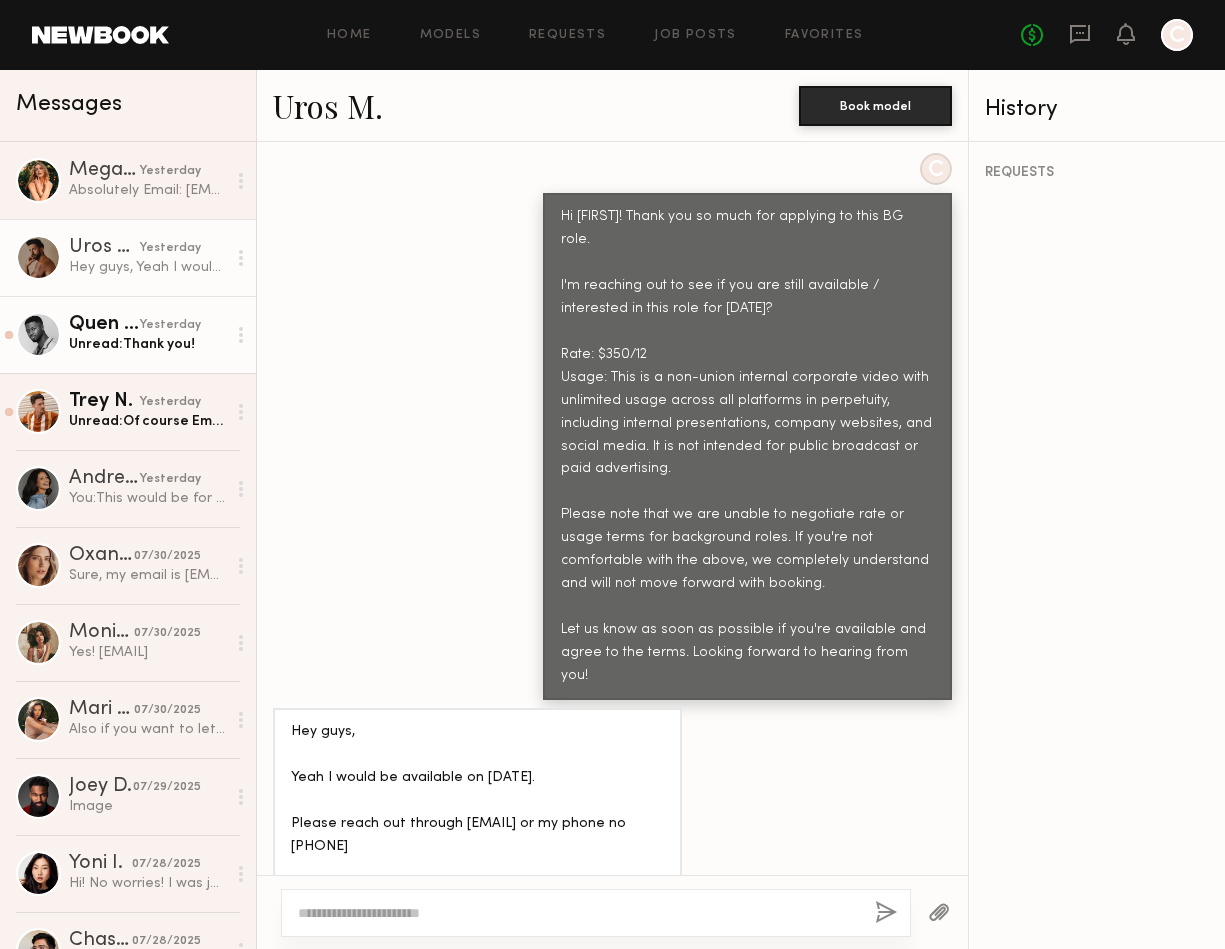 click on "Unread:  Thank you!" 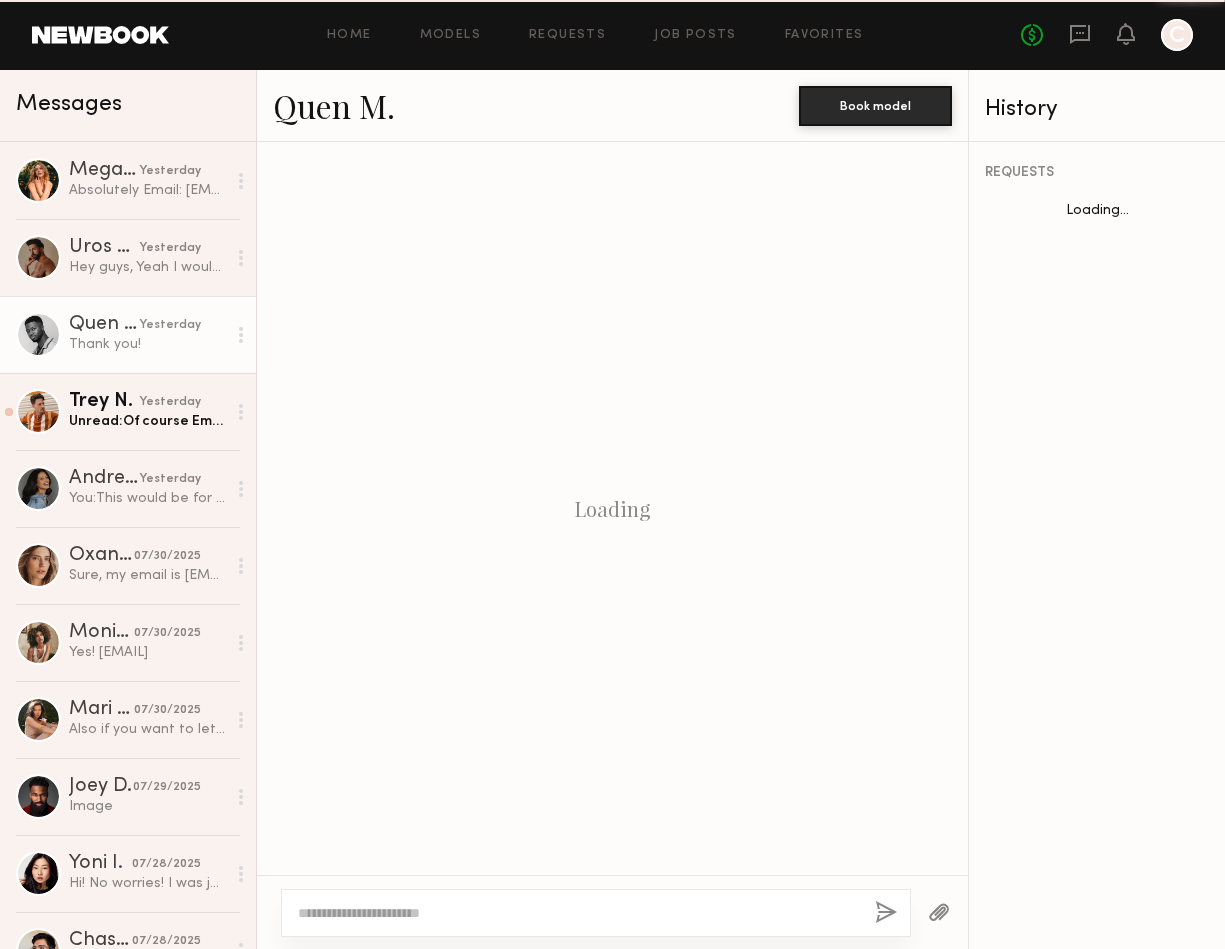 scroll, scrollTop: 1080, scrollLeft: 0, axis: vertical 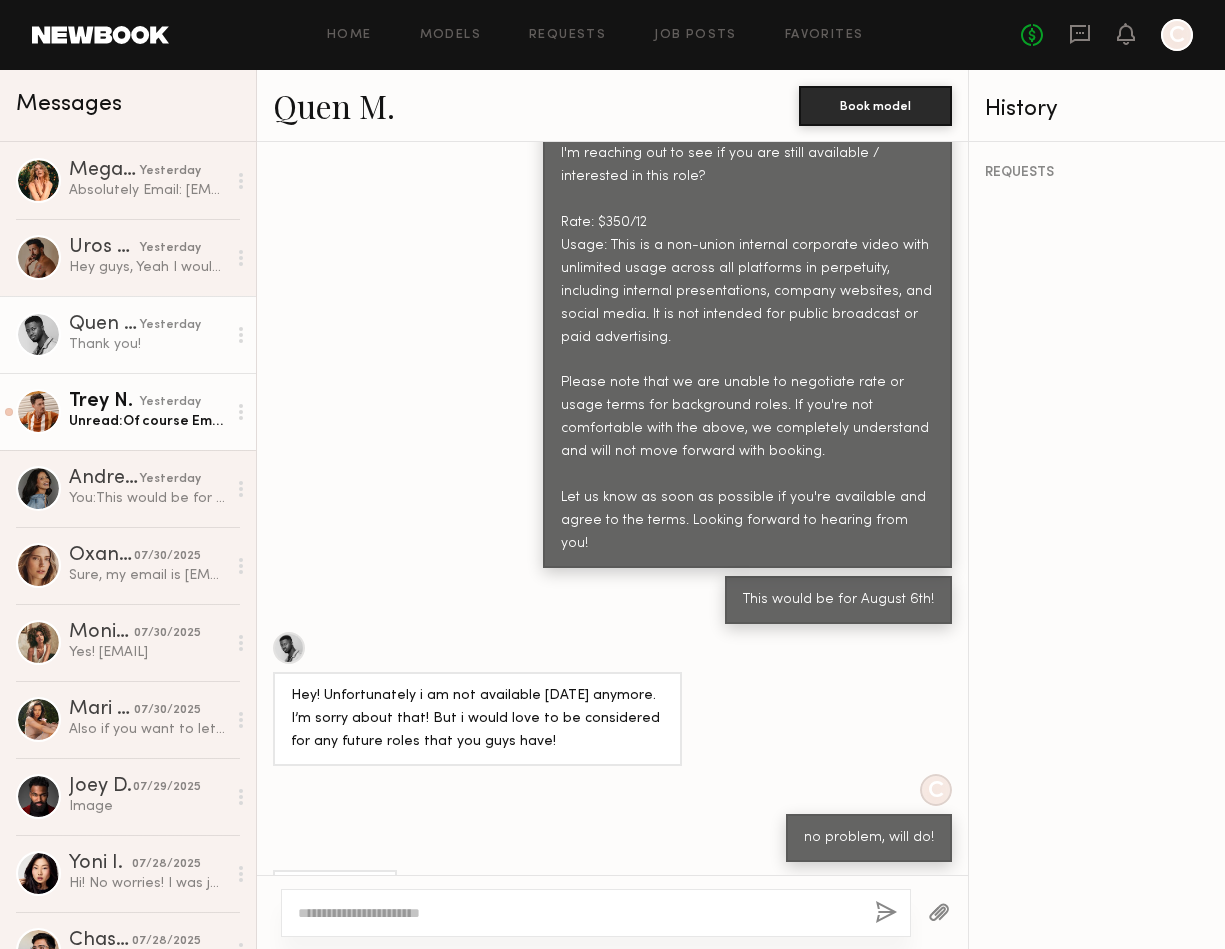 click on "Of course
Email: [EMAIL]
Cell: [PHONE]" 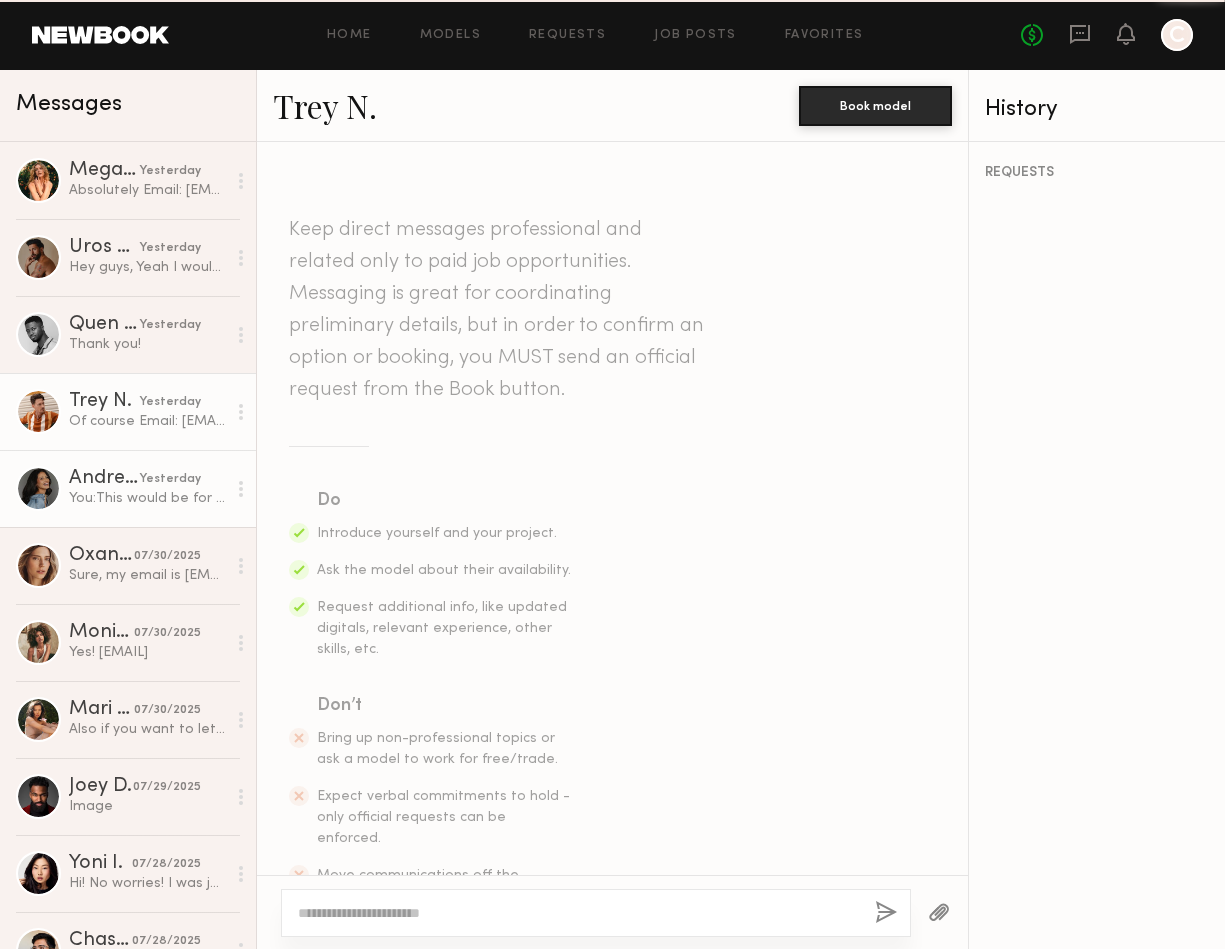 scroll, scrollTop: 1239, scrollLeft: 0, axis: vertical 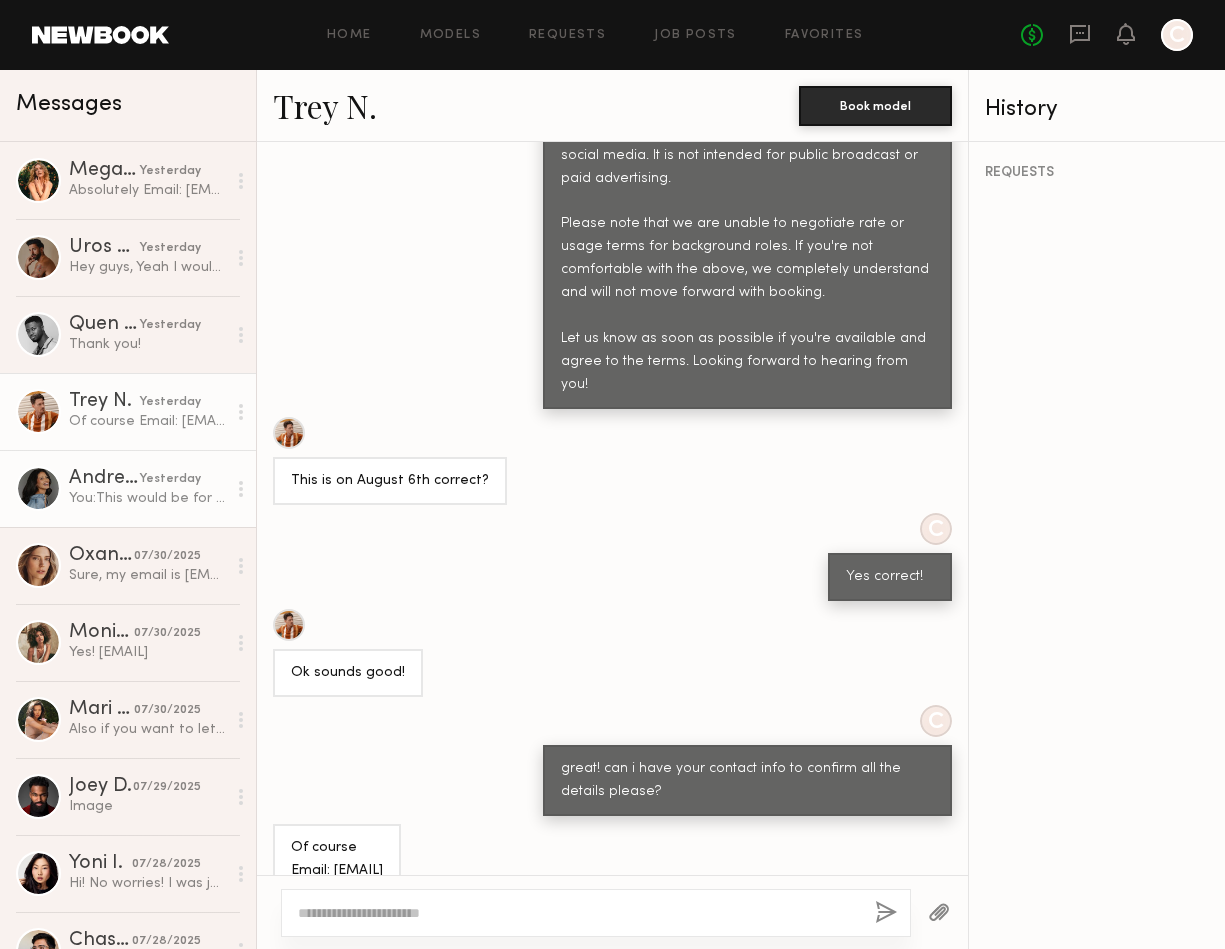 click on "Andrea P." 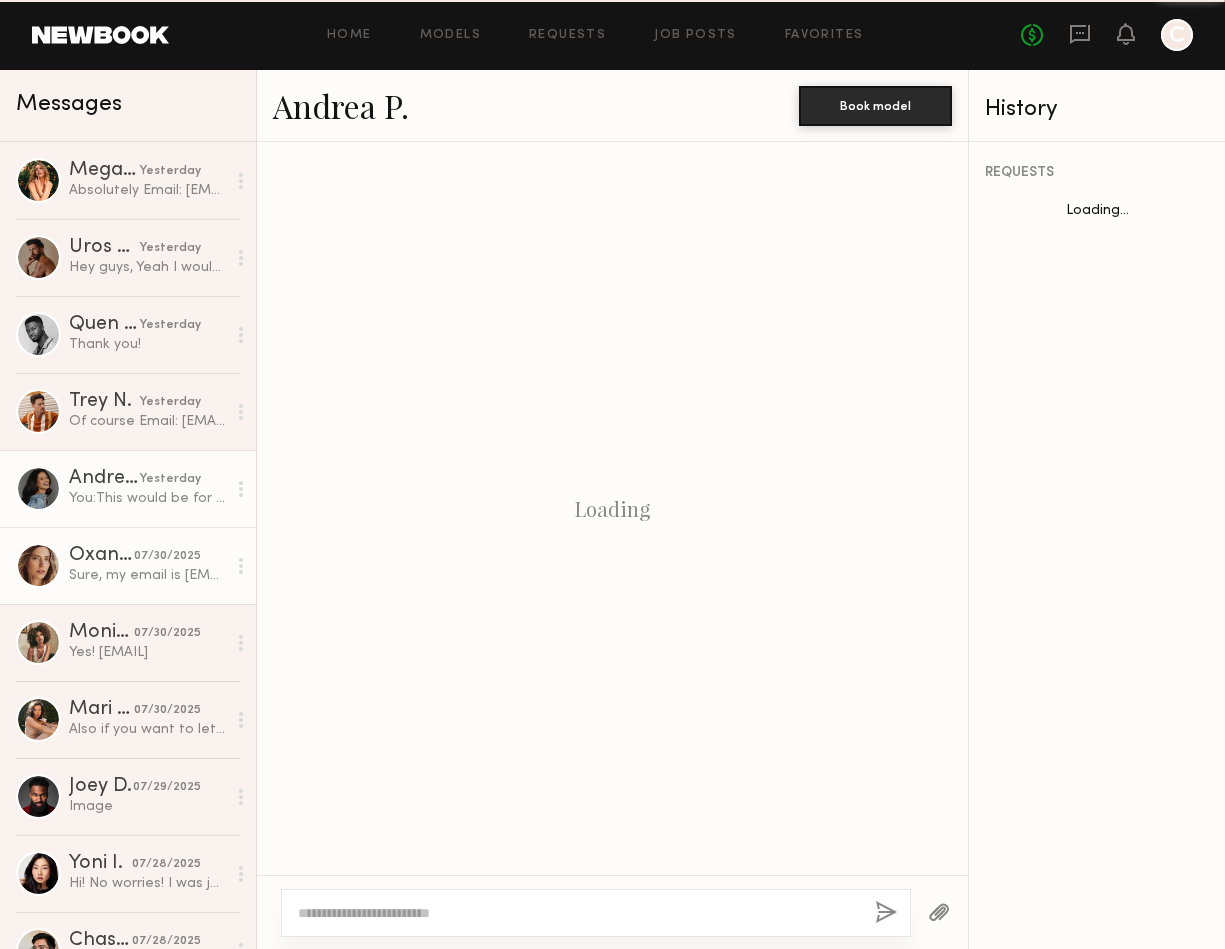 scroll, scrollTop: 787, scrollLeft: 0, axis: vertical 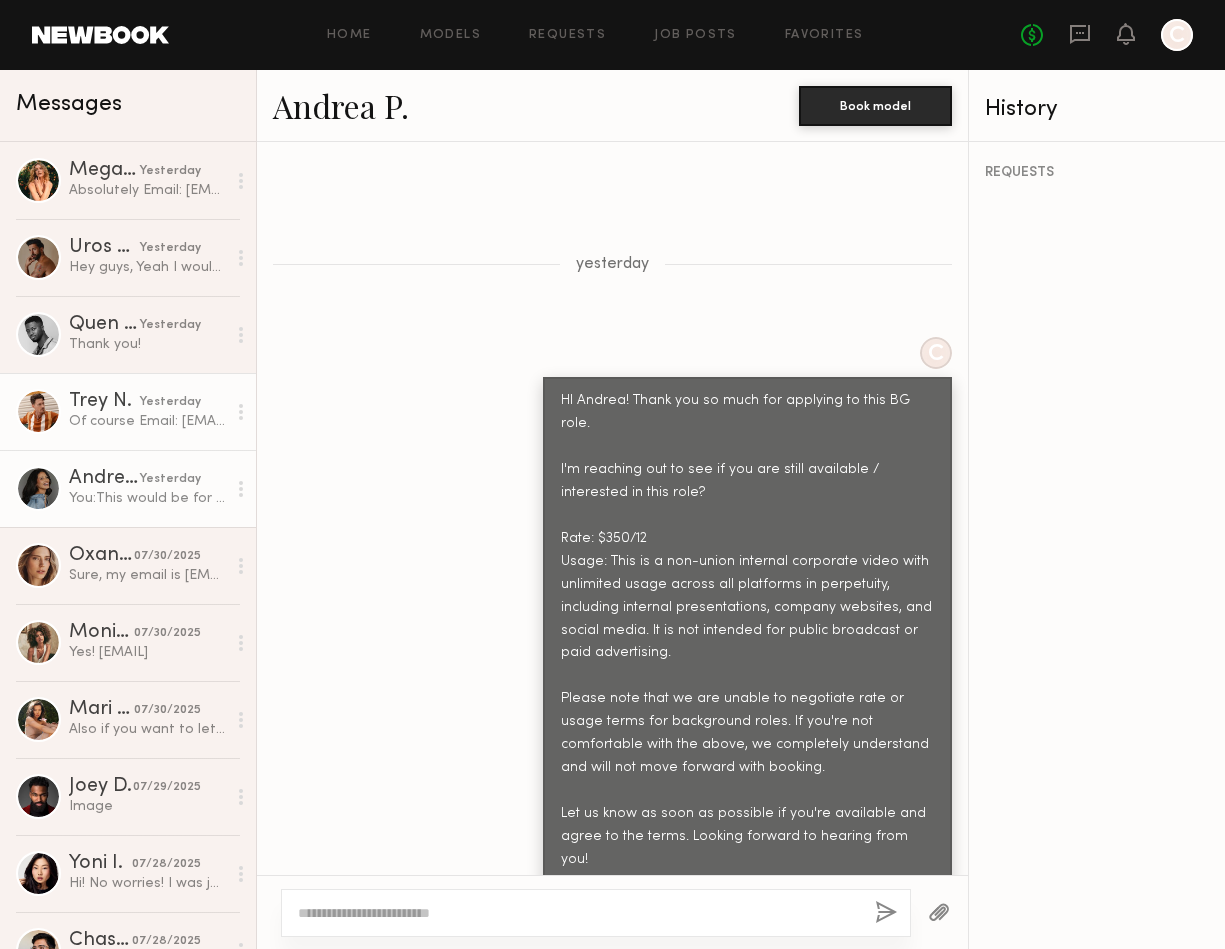 click on "Of course
Email: [EMAIL]
Cell: [PHONE]" 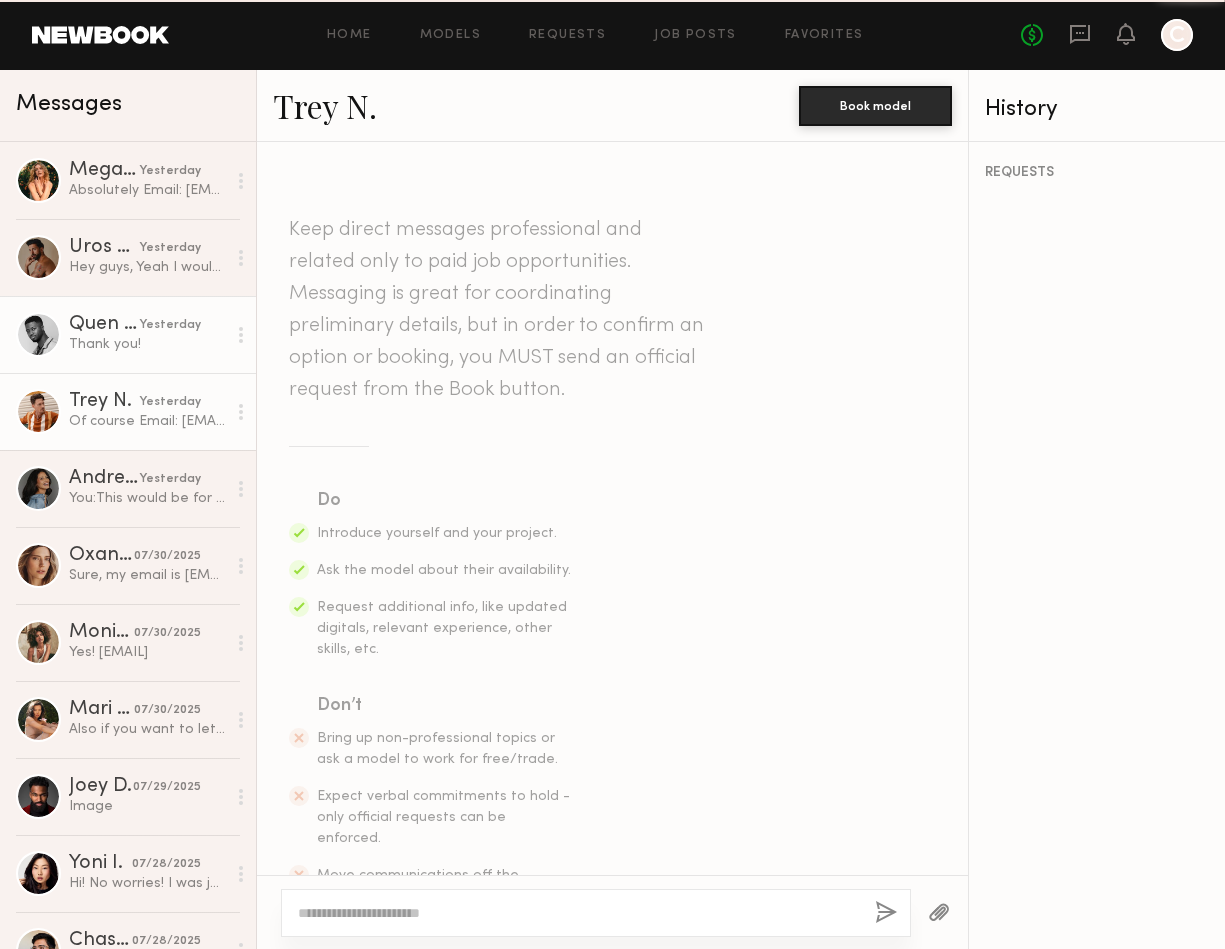 scroll, scrollTop: 1239, scrollLeft: 0, axis: vertical 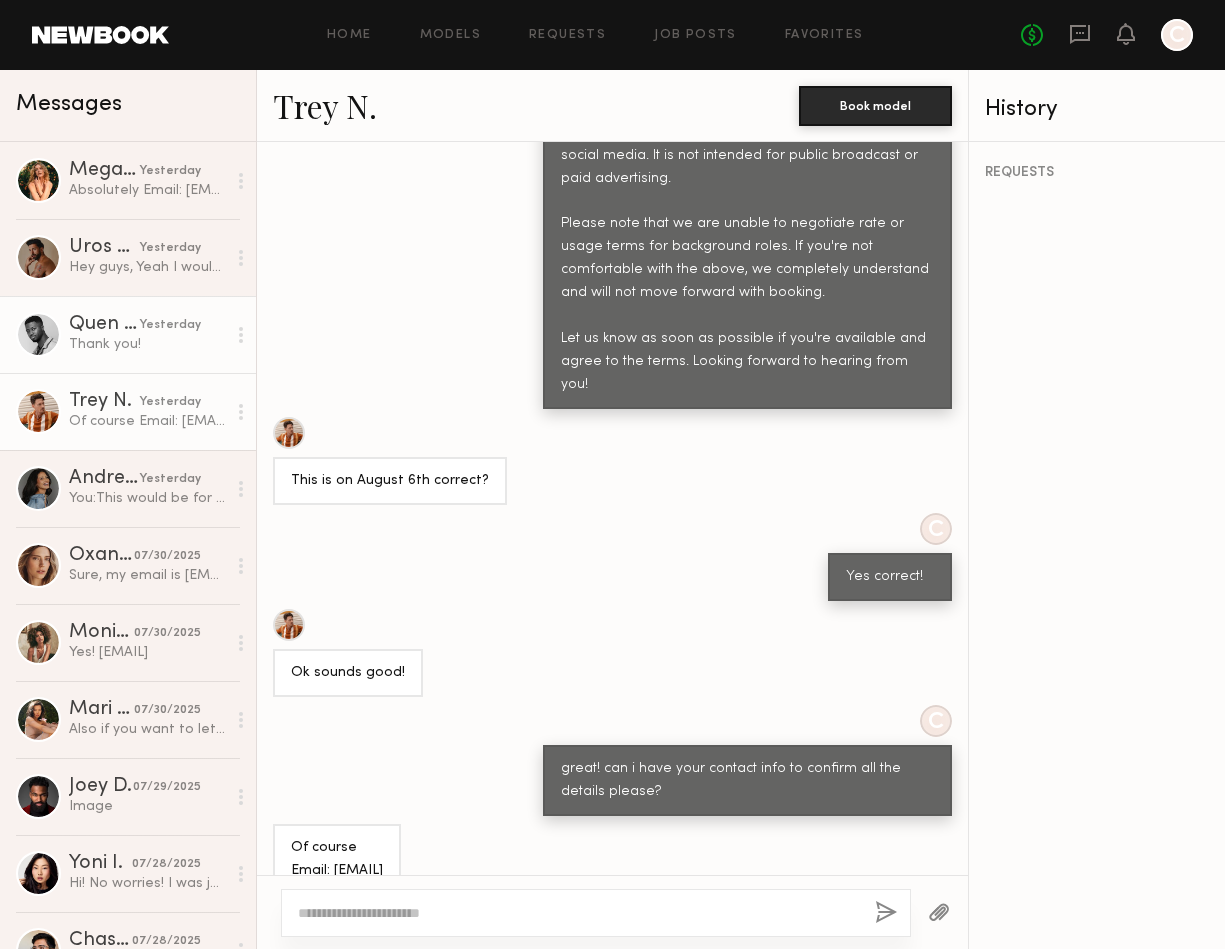 click on "Quen M." 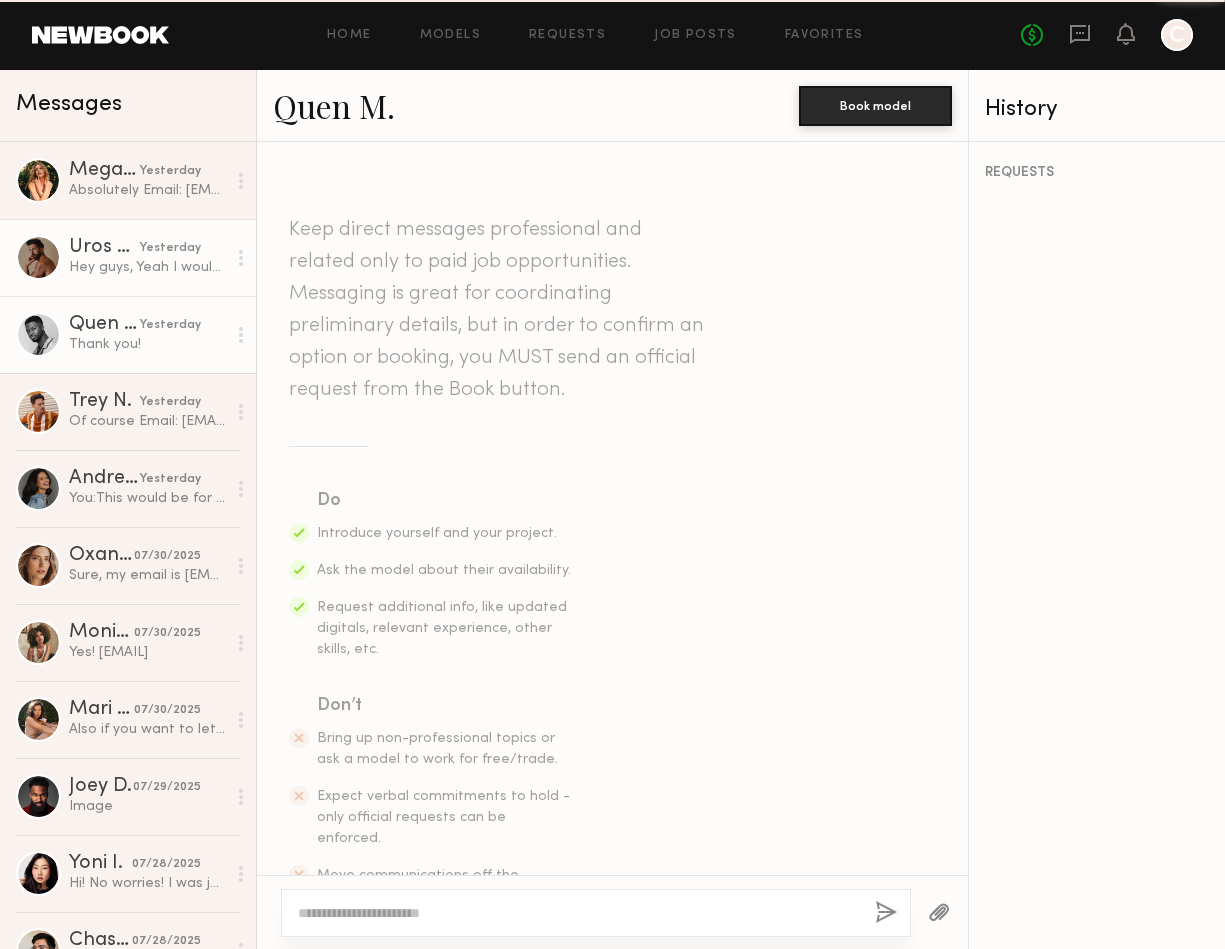 scroll, scrollTop: 1080, scrollLeft: 0, axis: vertical 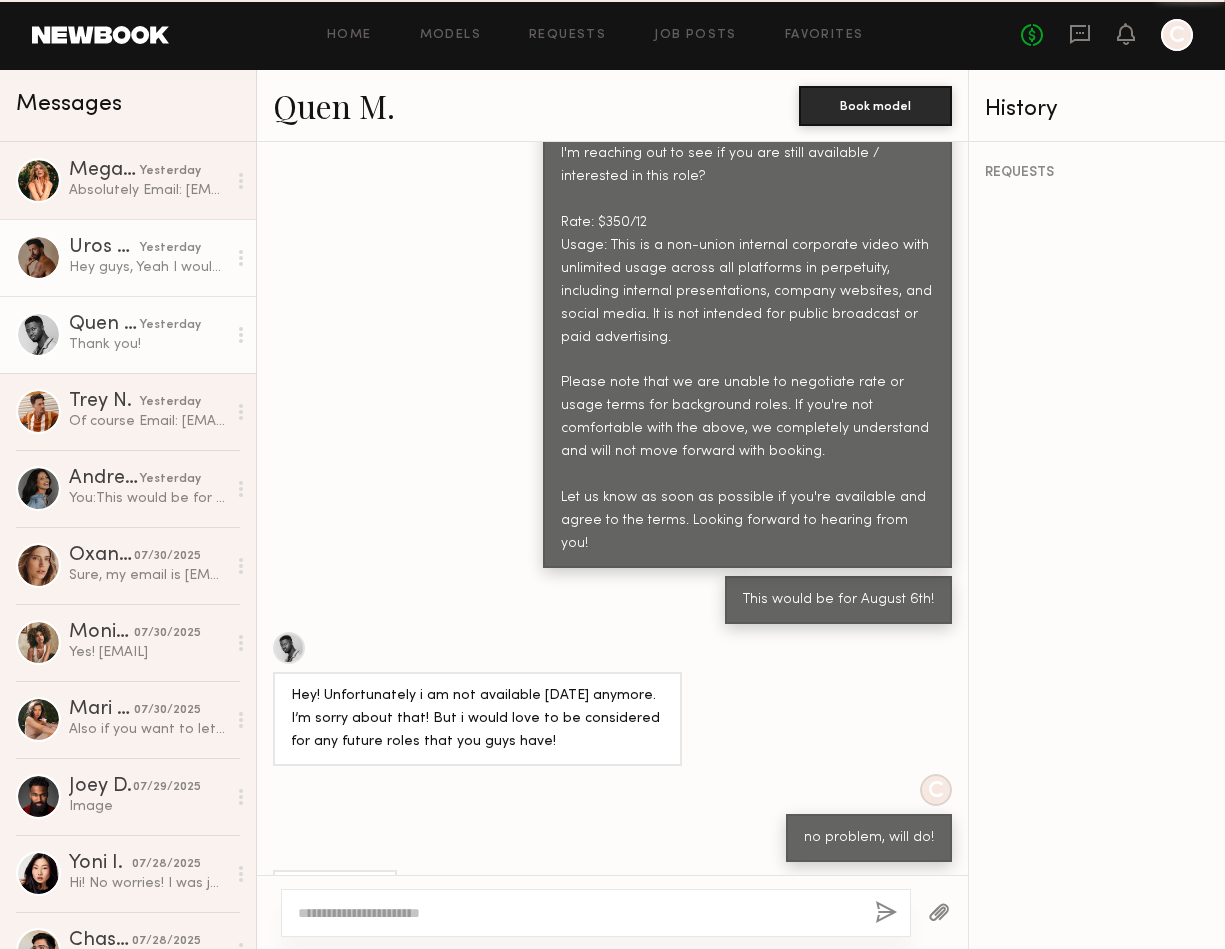 click on "Hey guys,
Yeah I would be available on [DATE].
Please reach out through [EMAIL] or my phone no [PHONE]
Thank you!
[FIRST]" 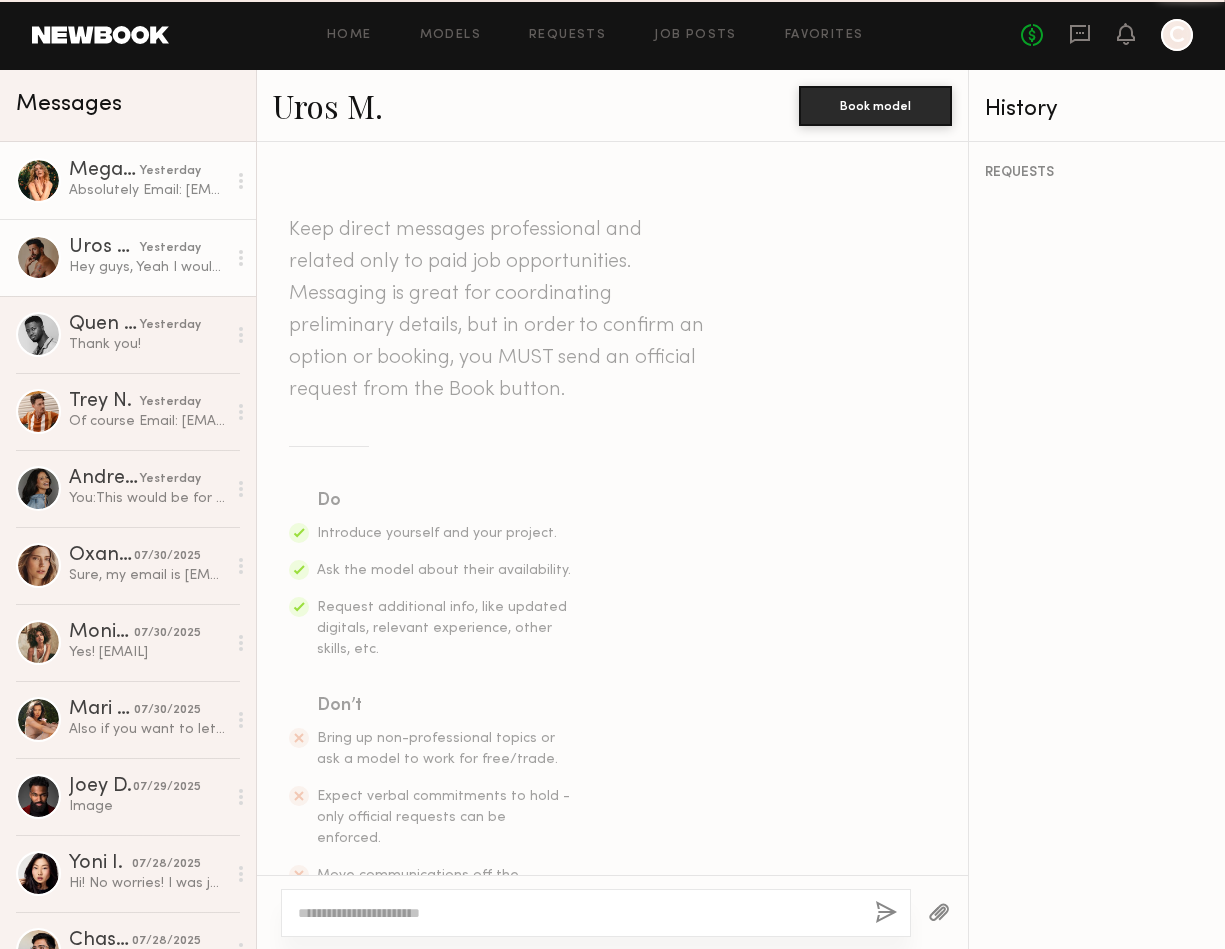 scroll, scrollTop: 971, scrollLeft: 0, axis: vertical 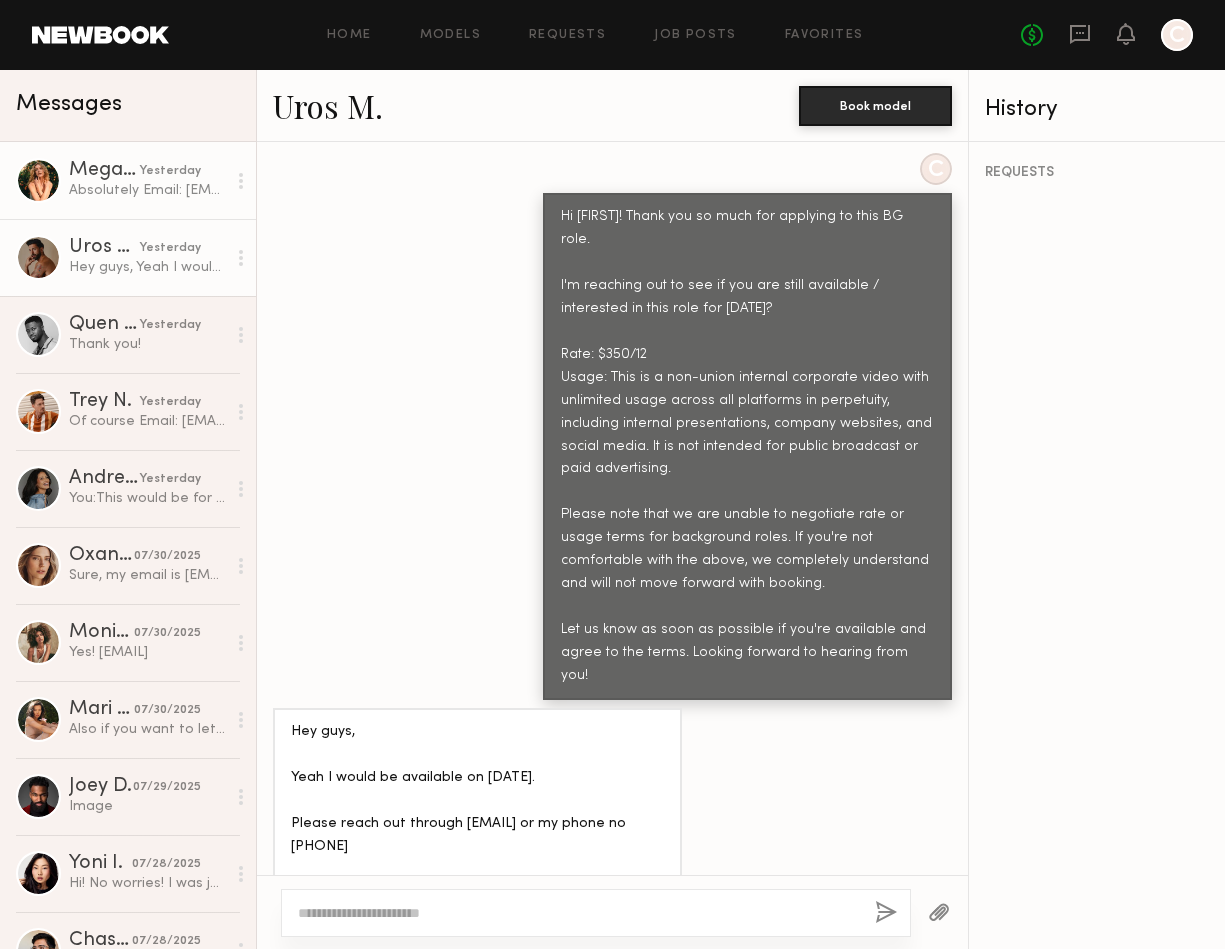 click on "Megan V." 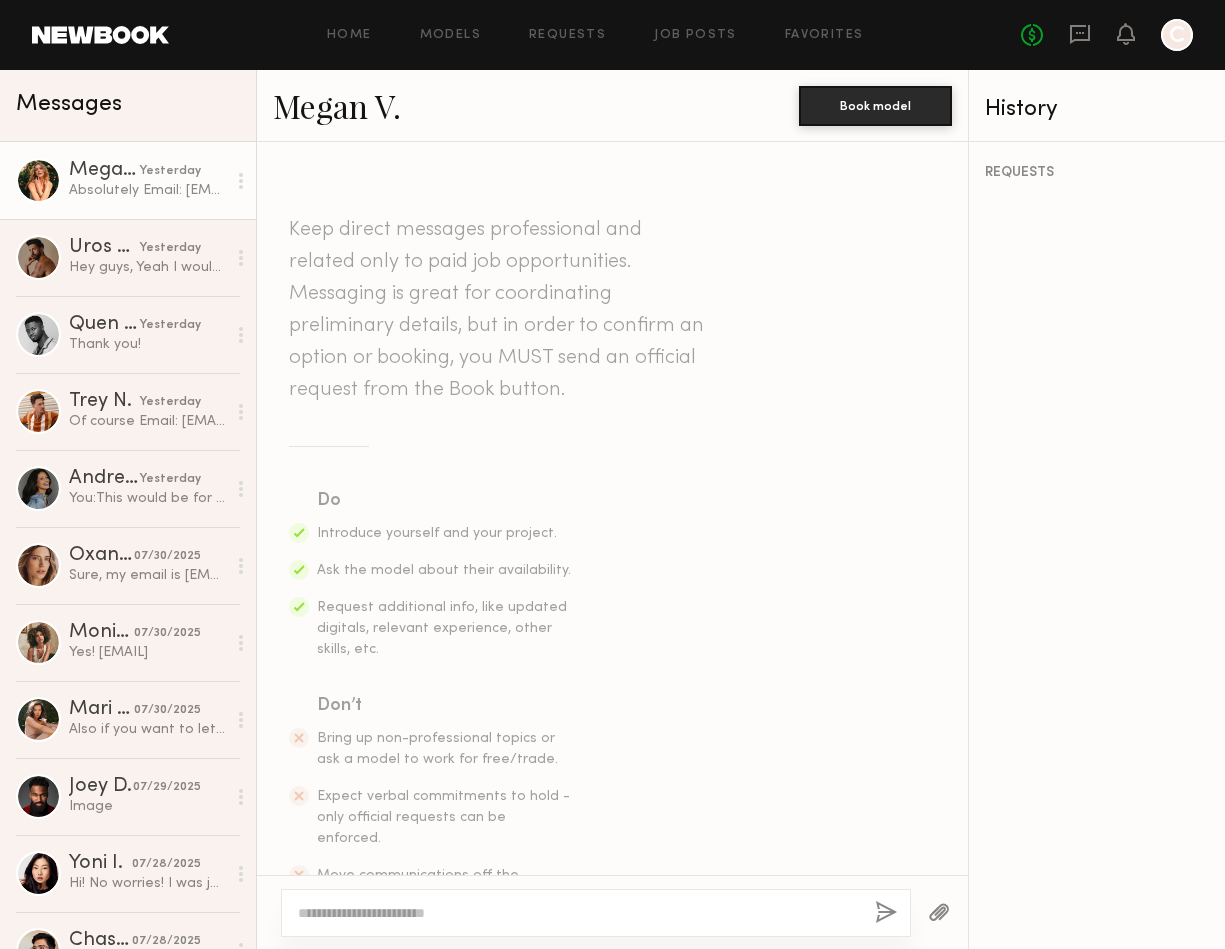 scroll, scrollTop: 1286, scrollLeft: 0, axis: vertical 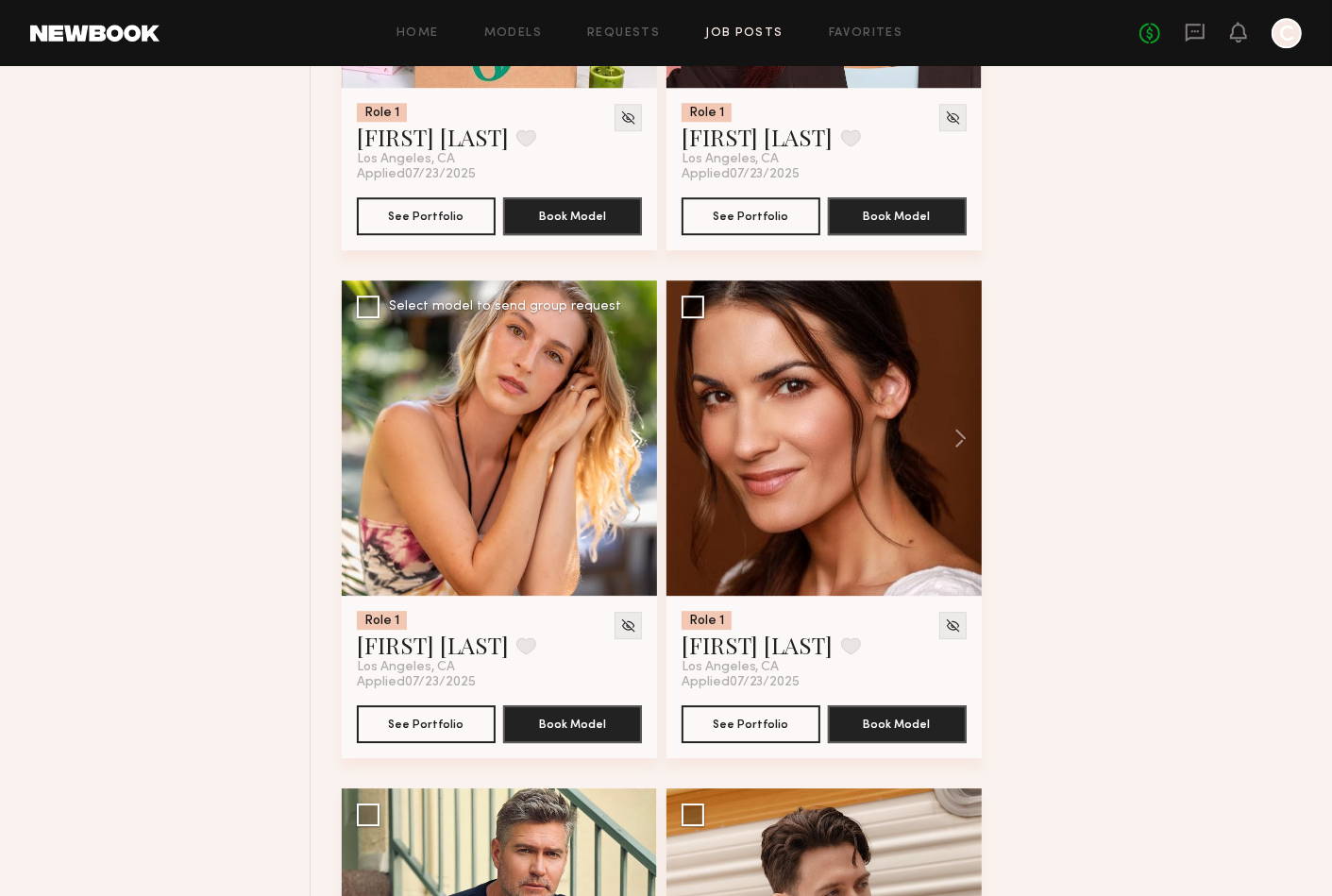 click 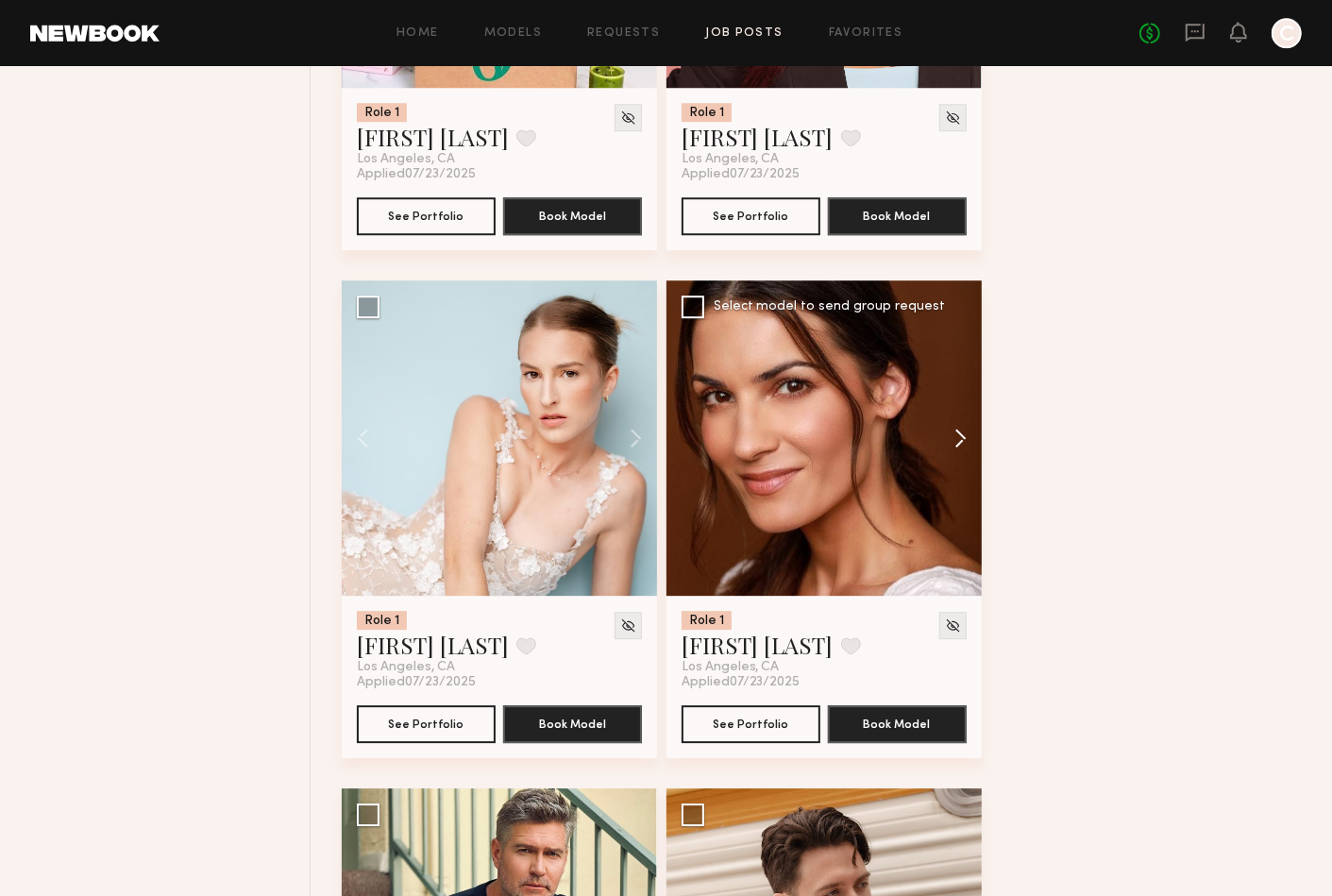 click 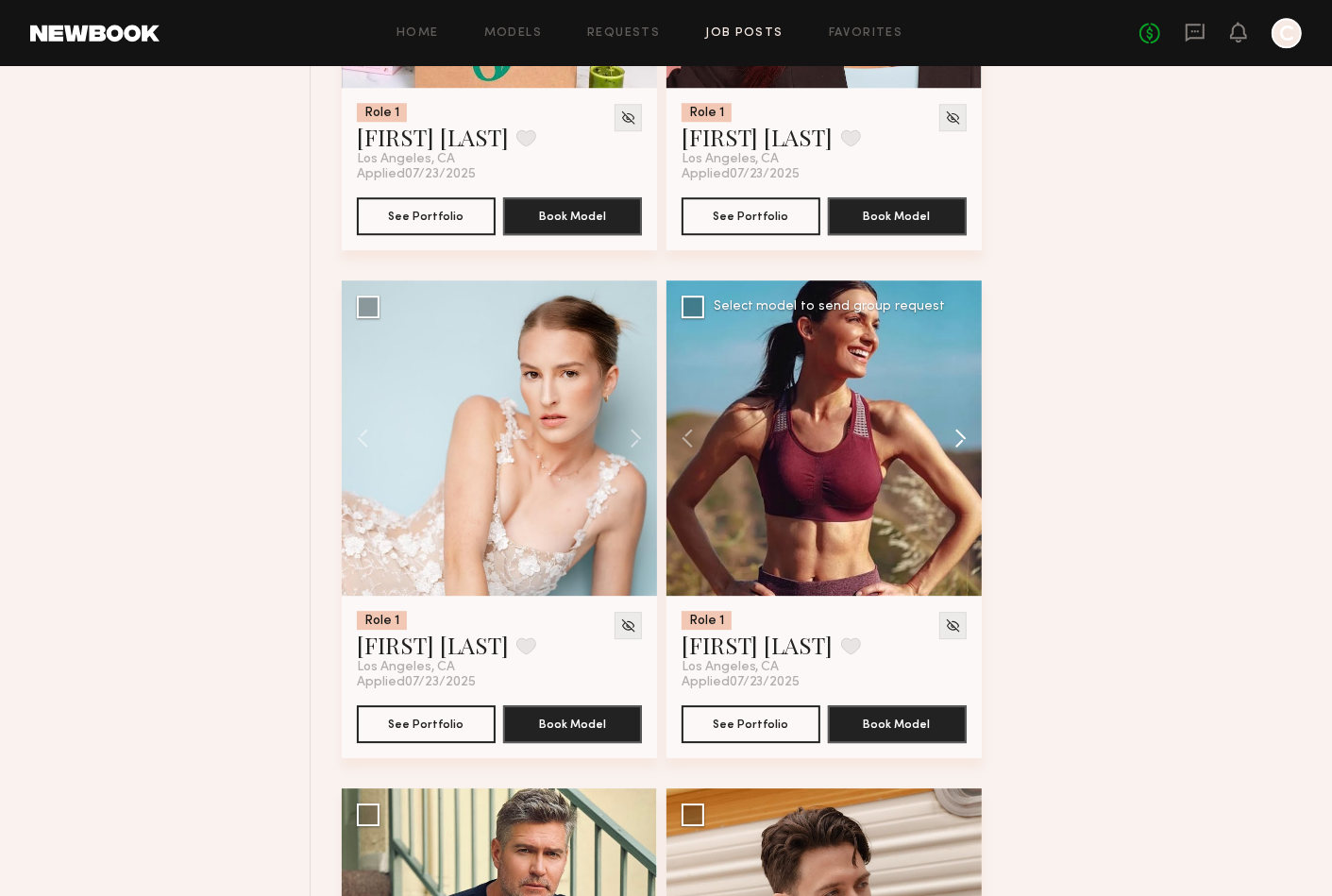 click 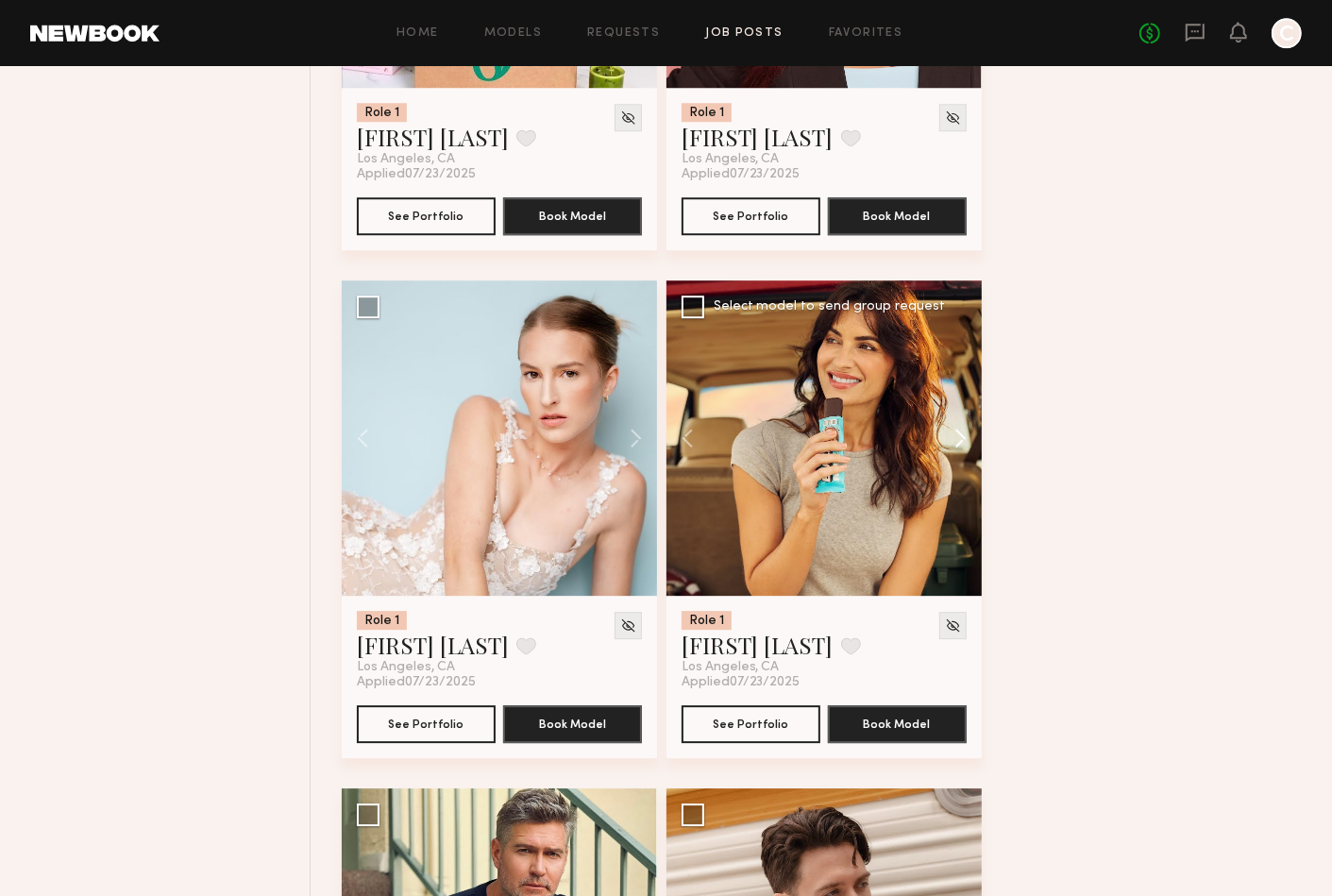 click 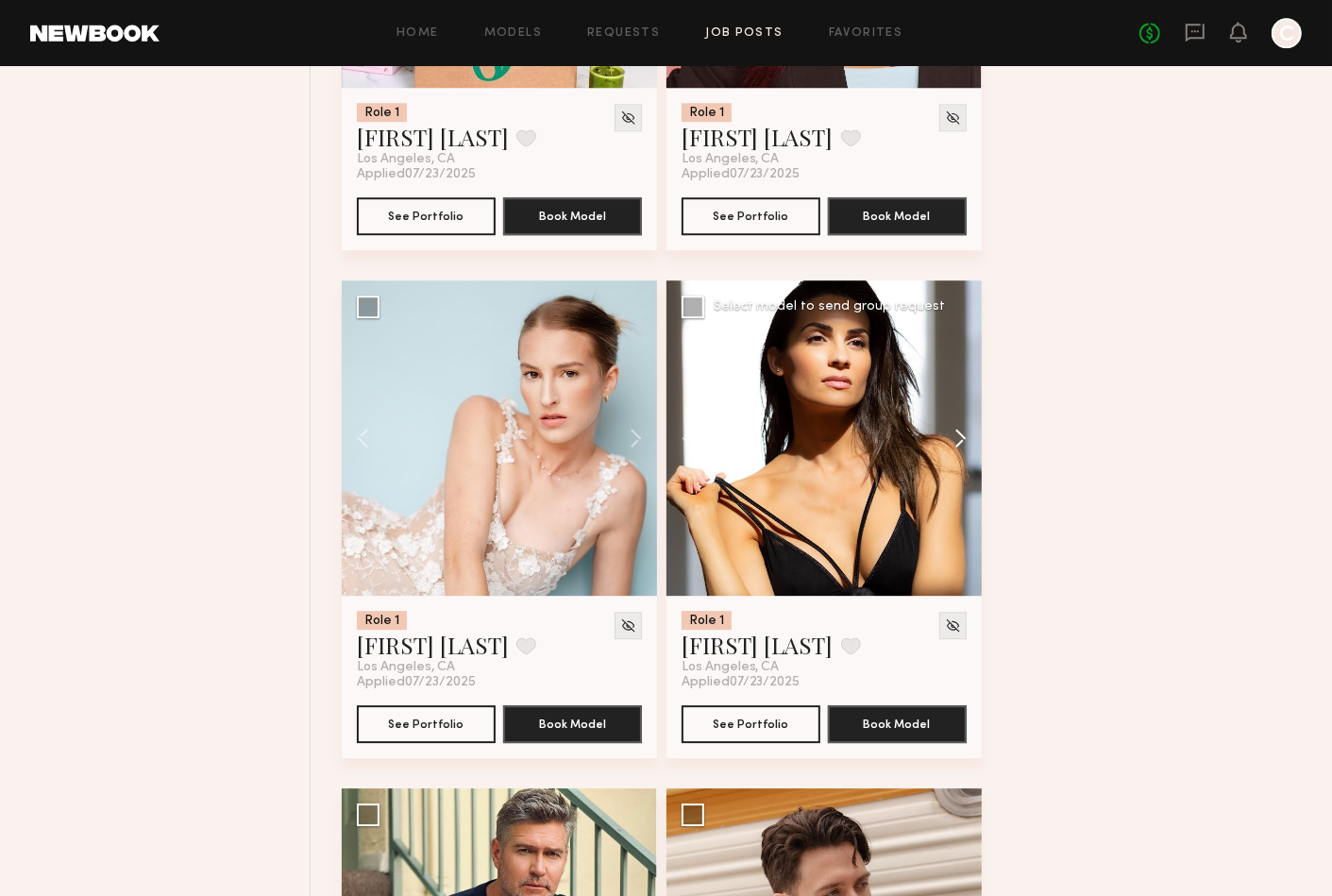 click 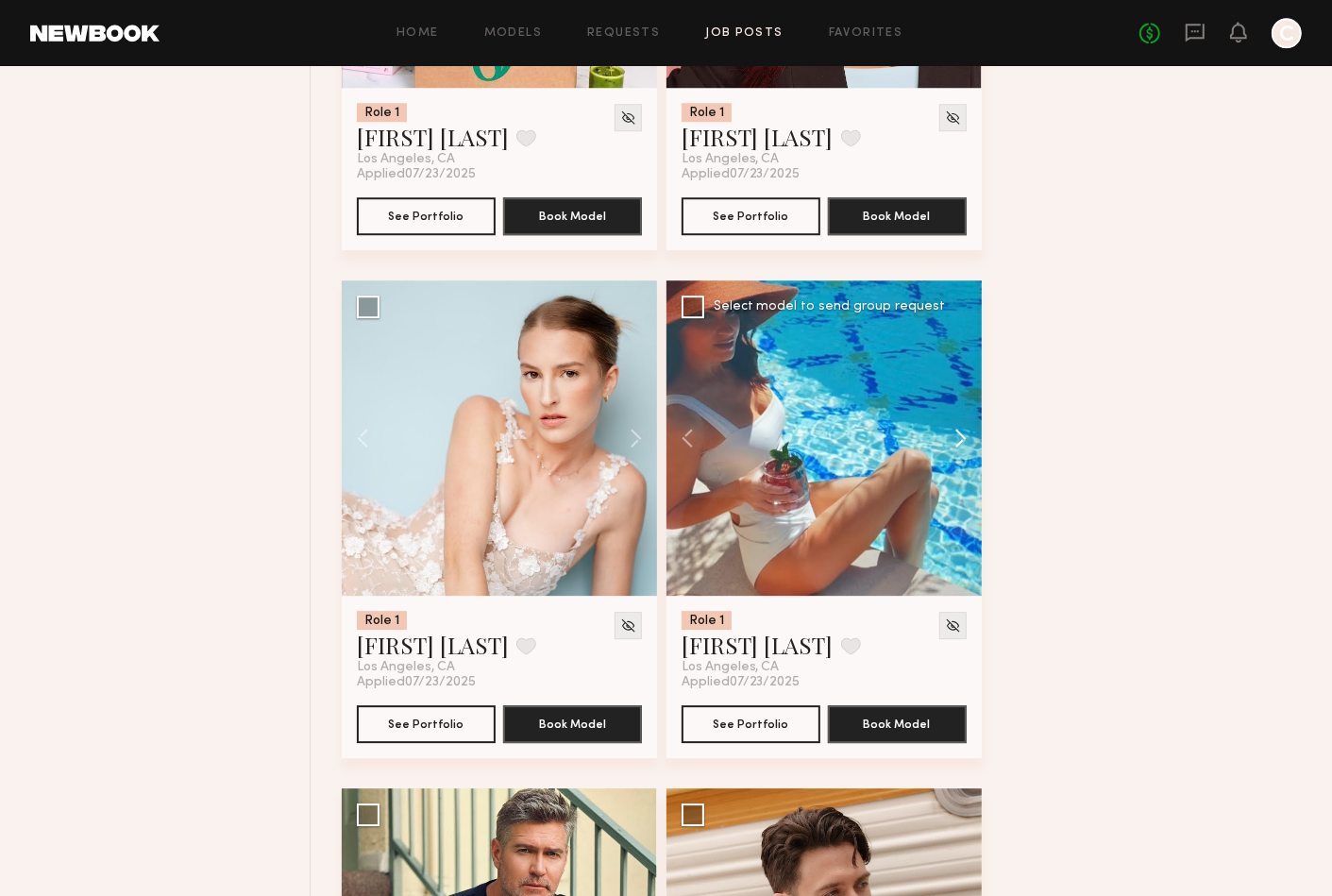 click 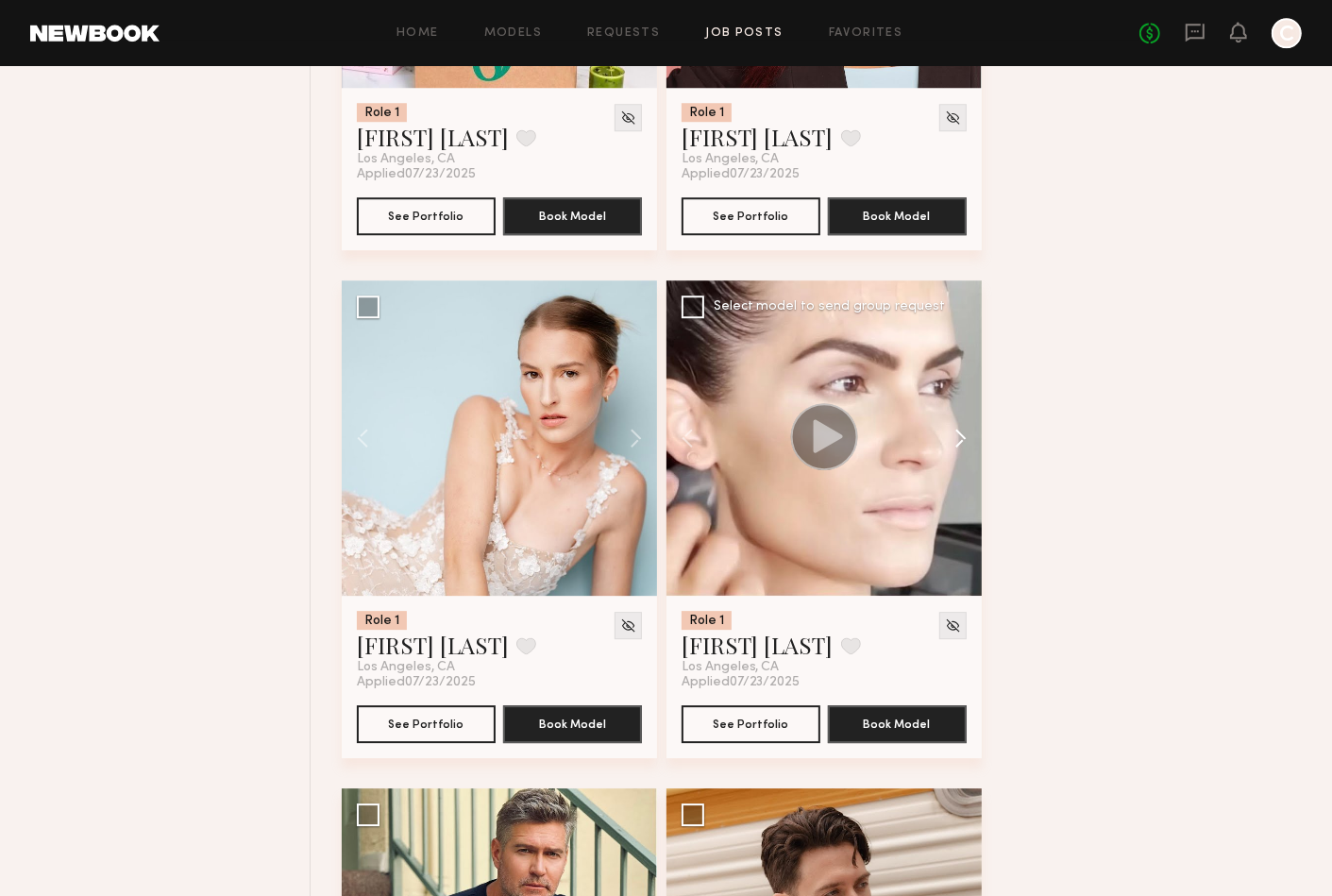 click 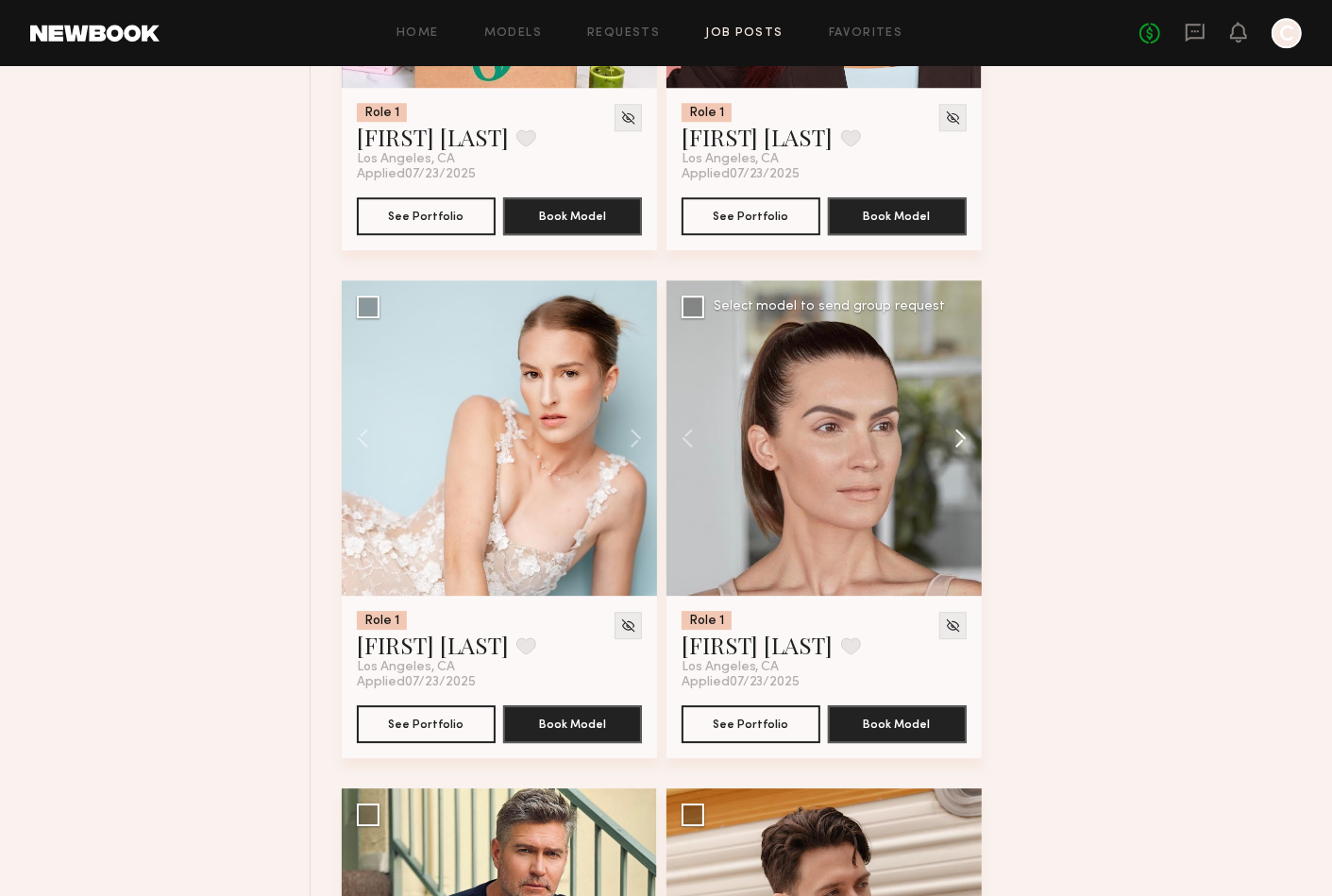 click 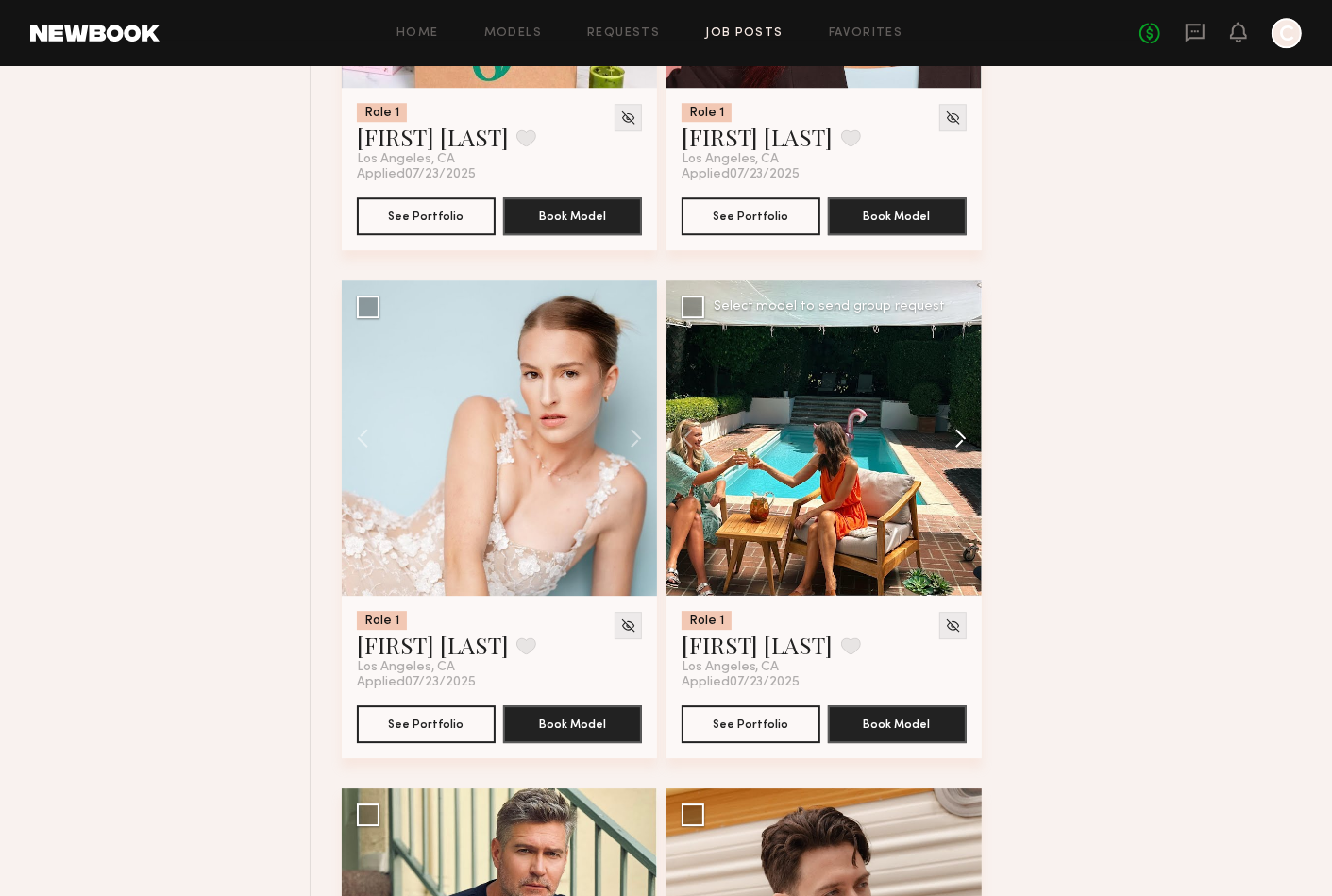 click 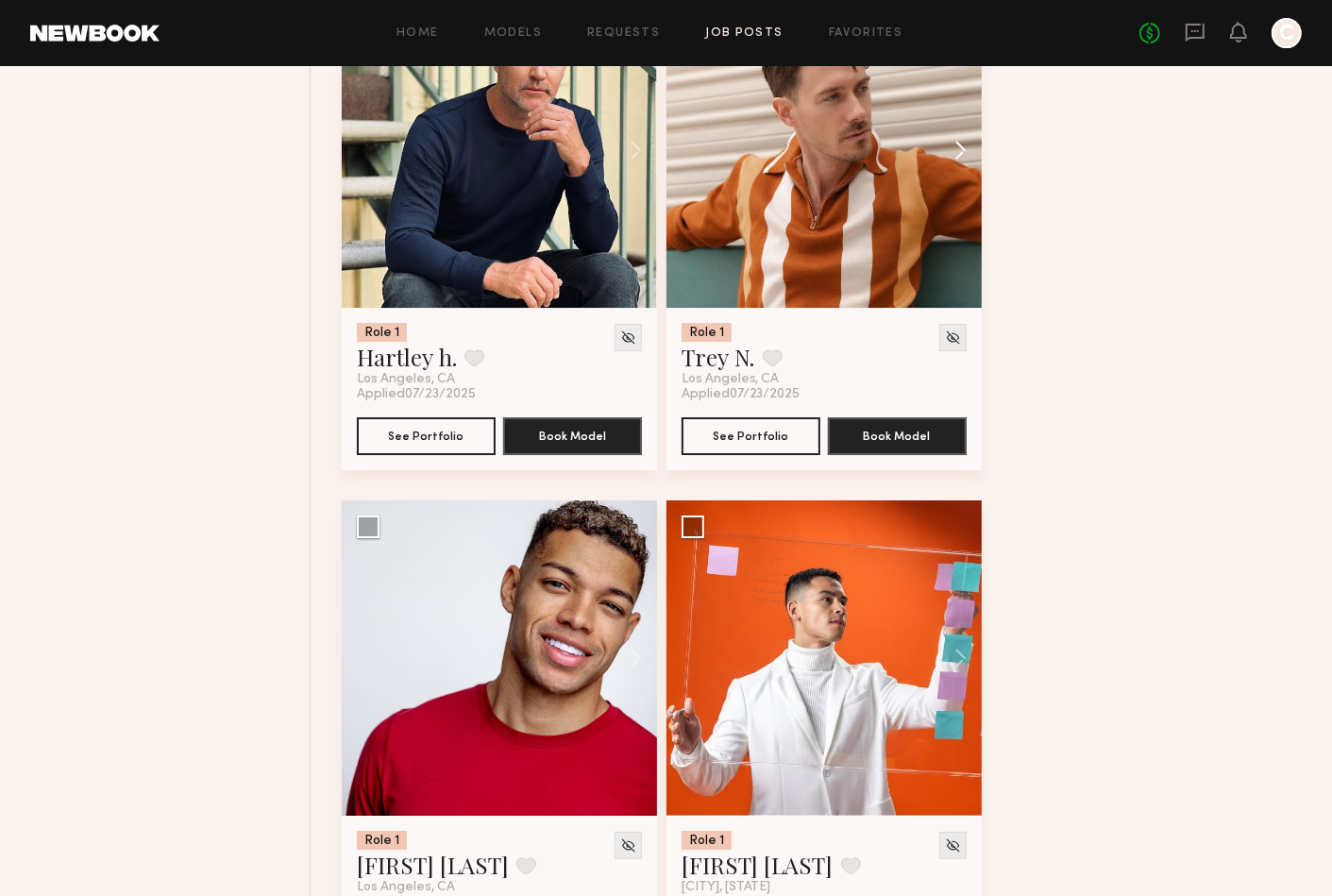 scroll, scrollTop: 21201, scrollLeft: 0, axis: vertical 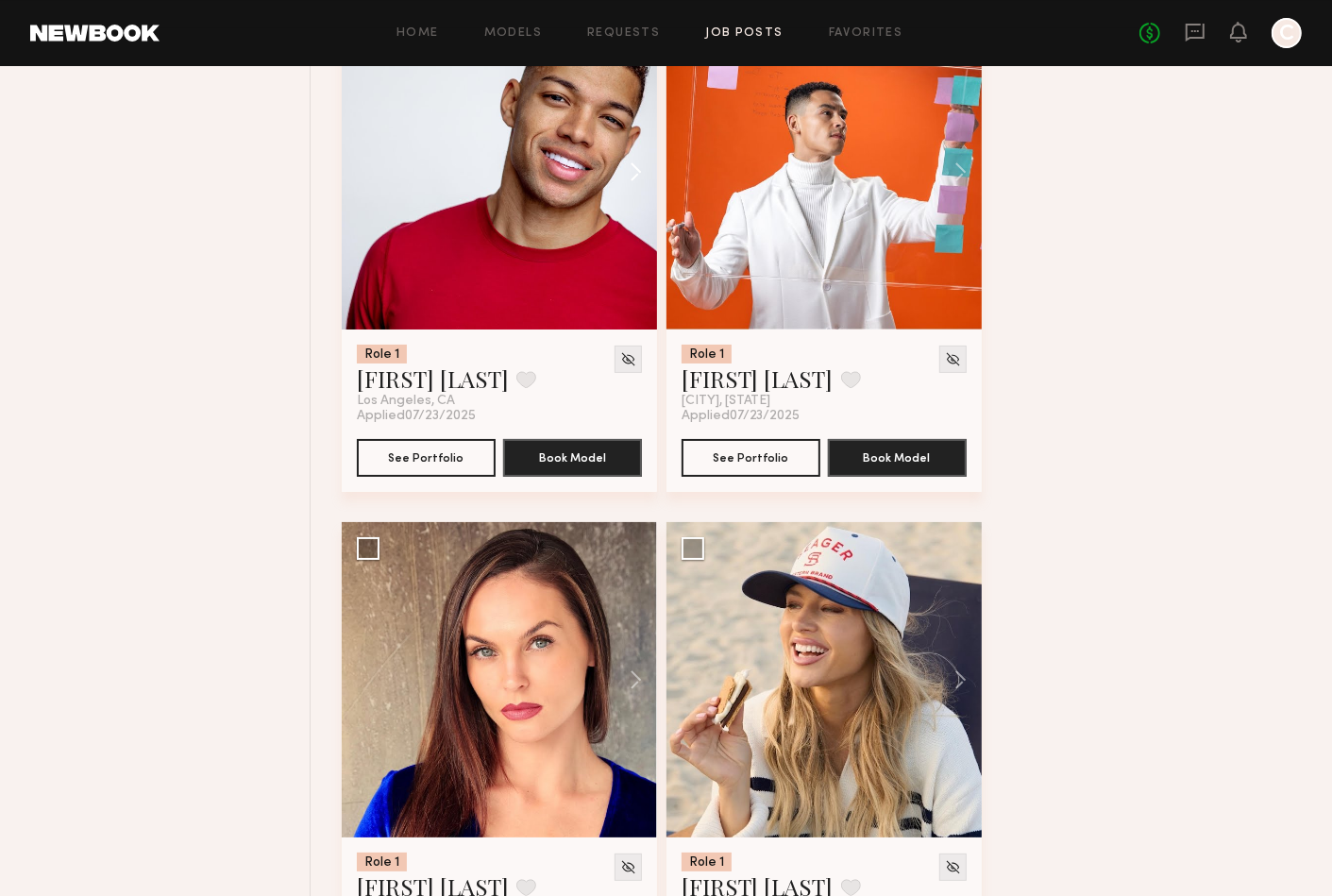 click 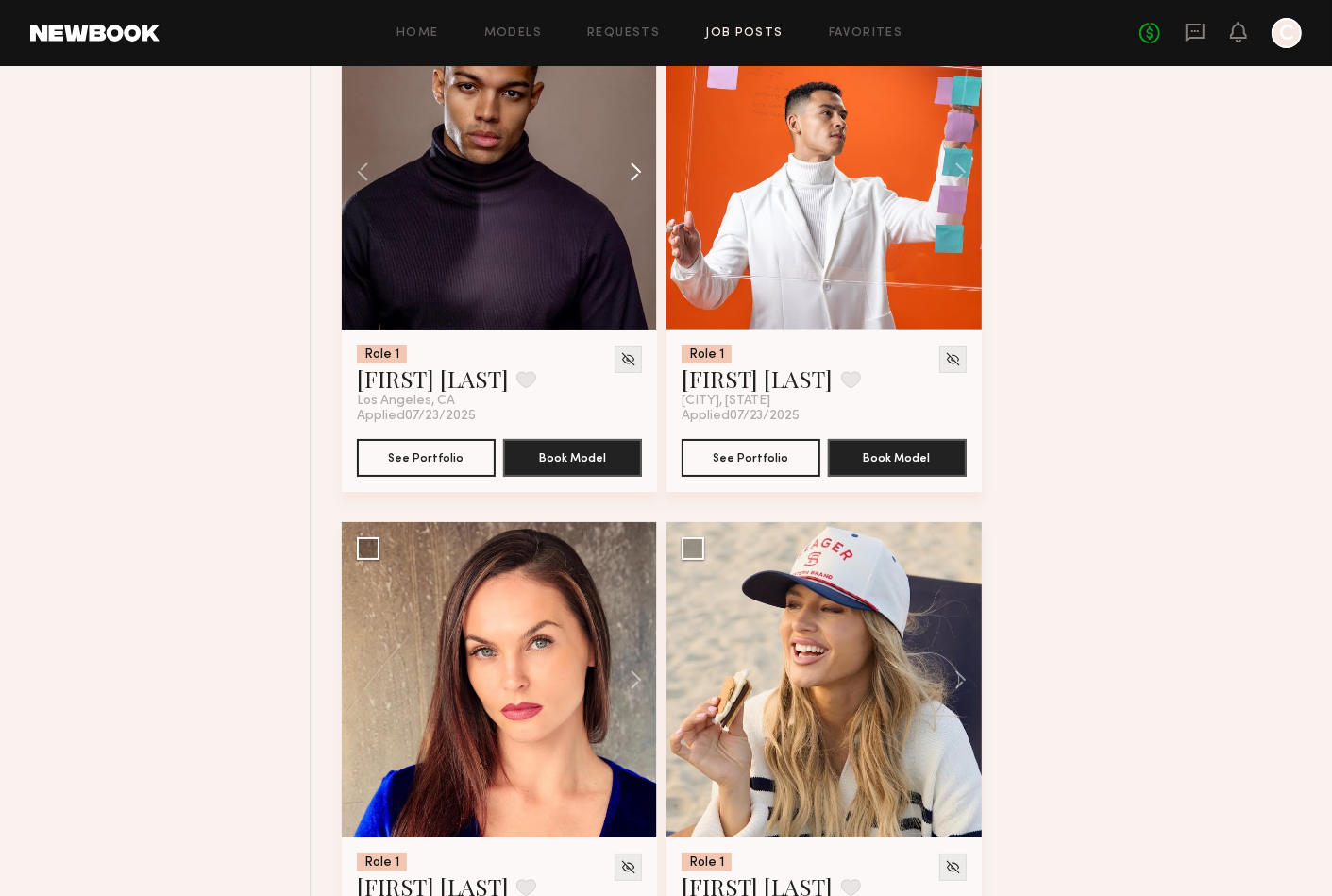 click 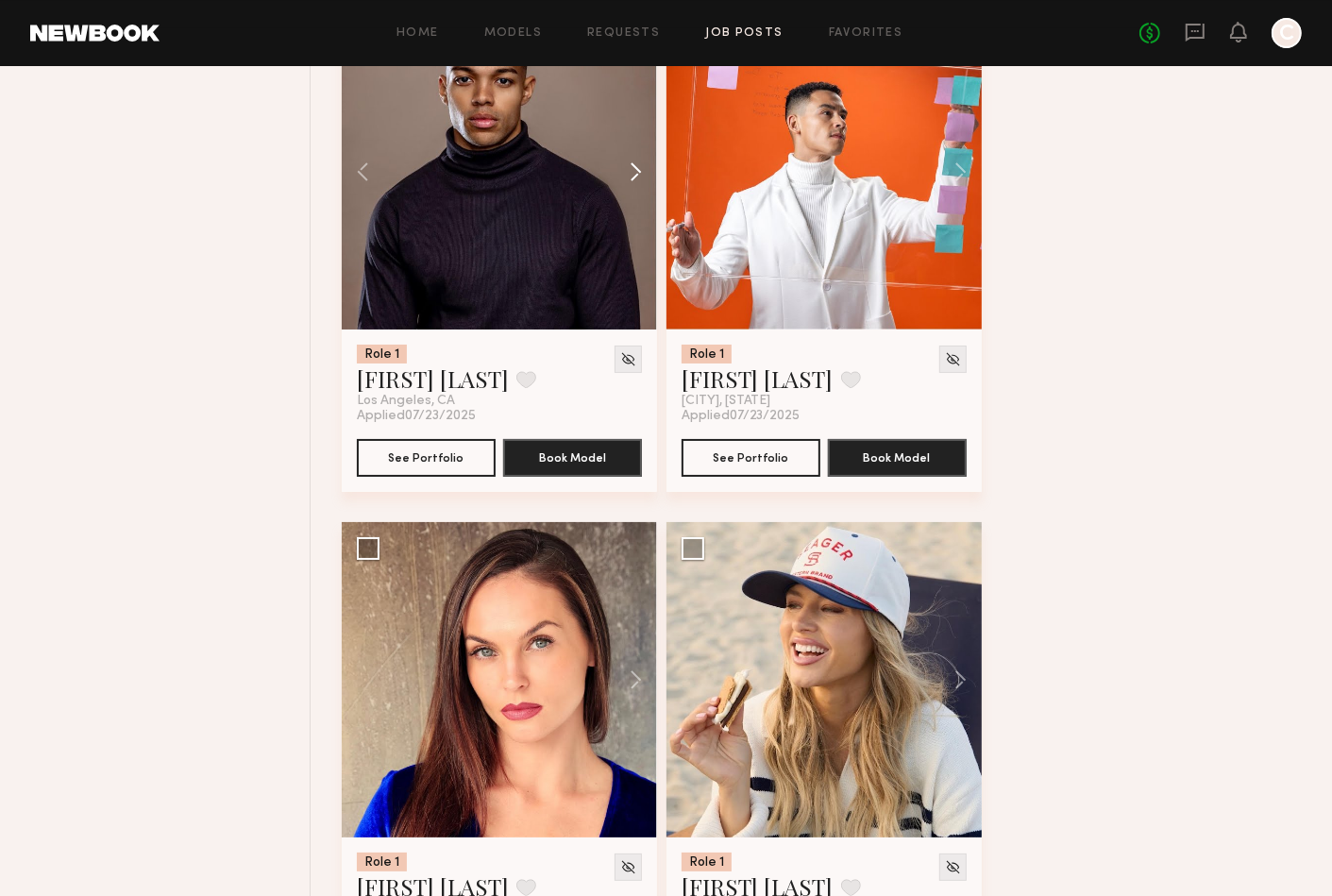 click 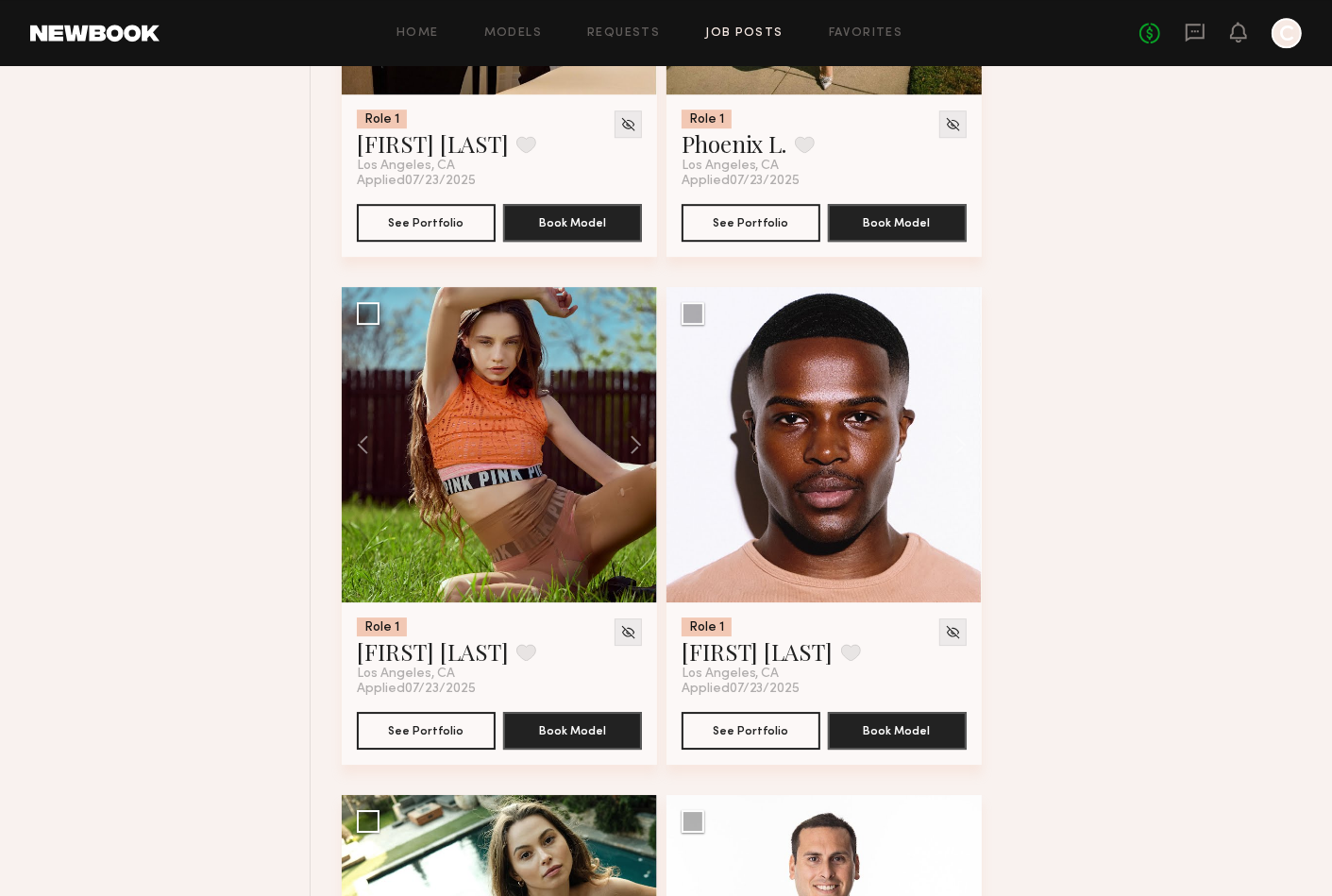 scroll, scrollTop: 14554, scrollLeft: 0, axis: vertical 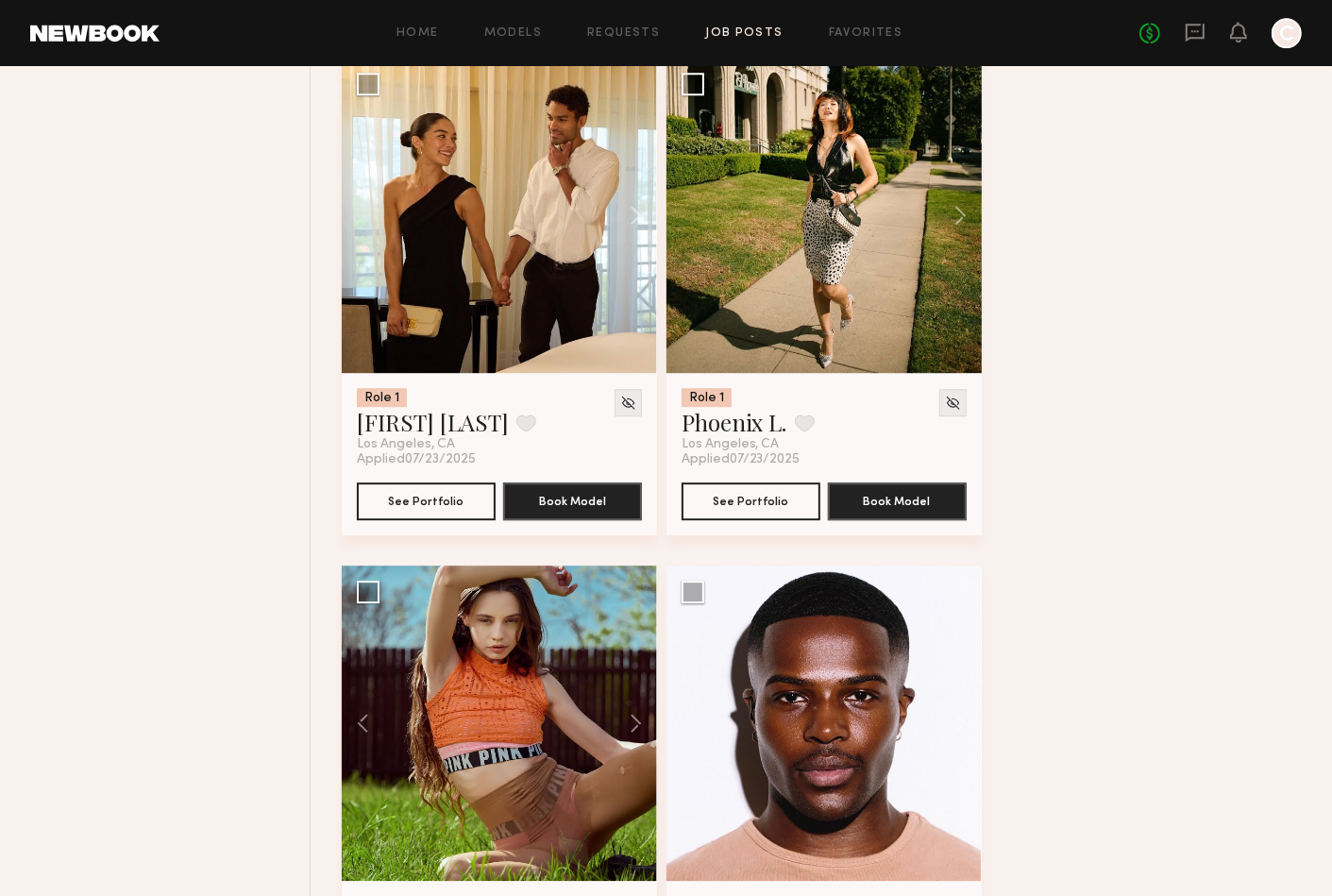 click on "Job Posts" 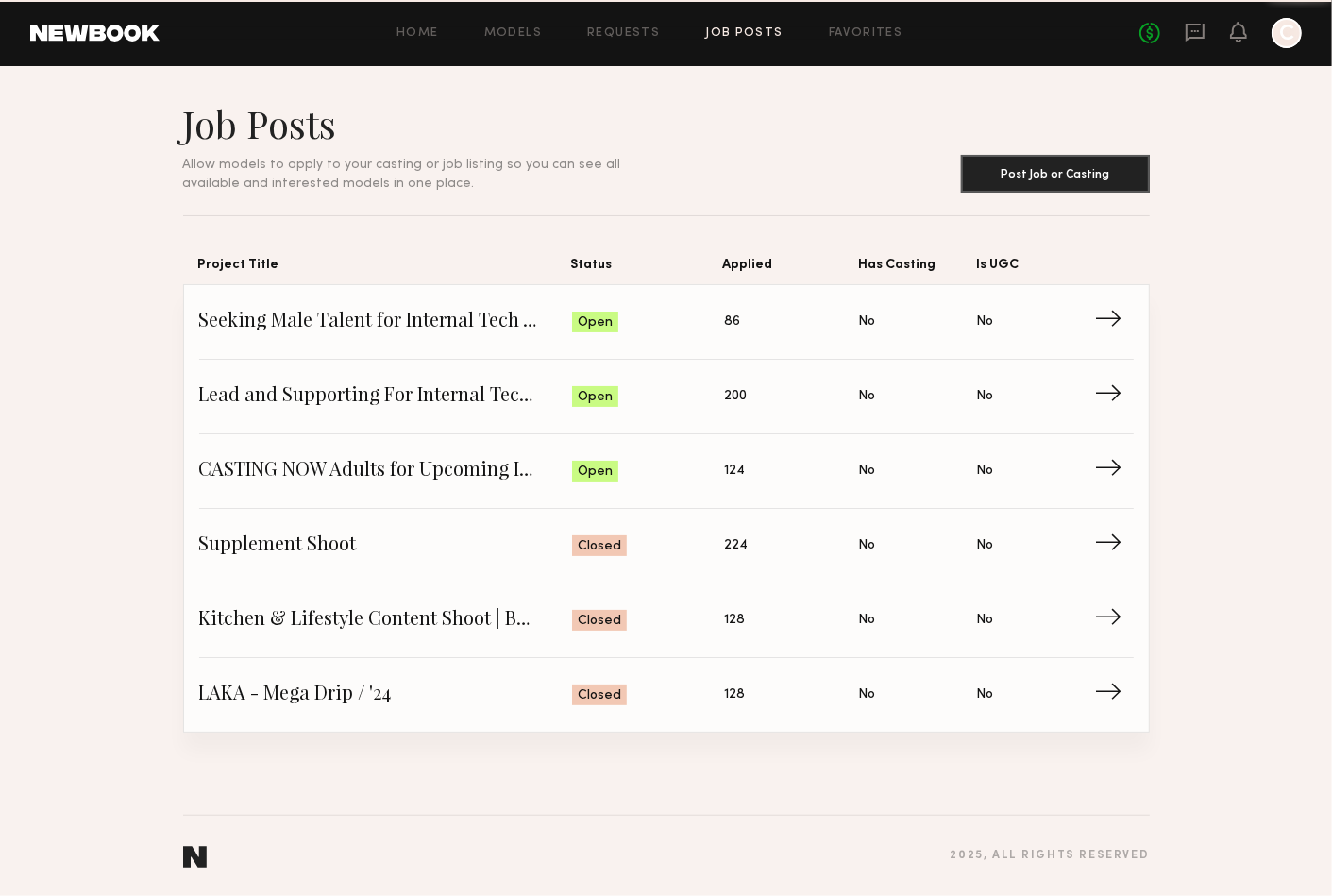 scroll, scrollTop: 0, scrollLeft: 0, axis: both 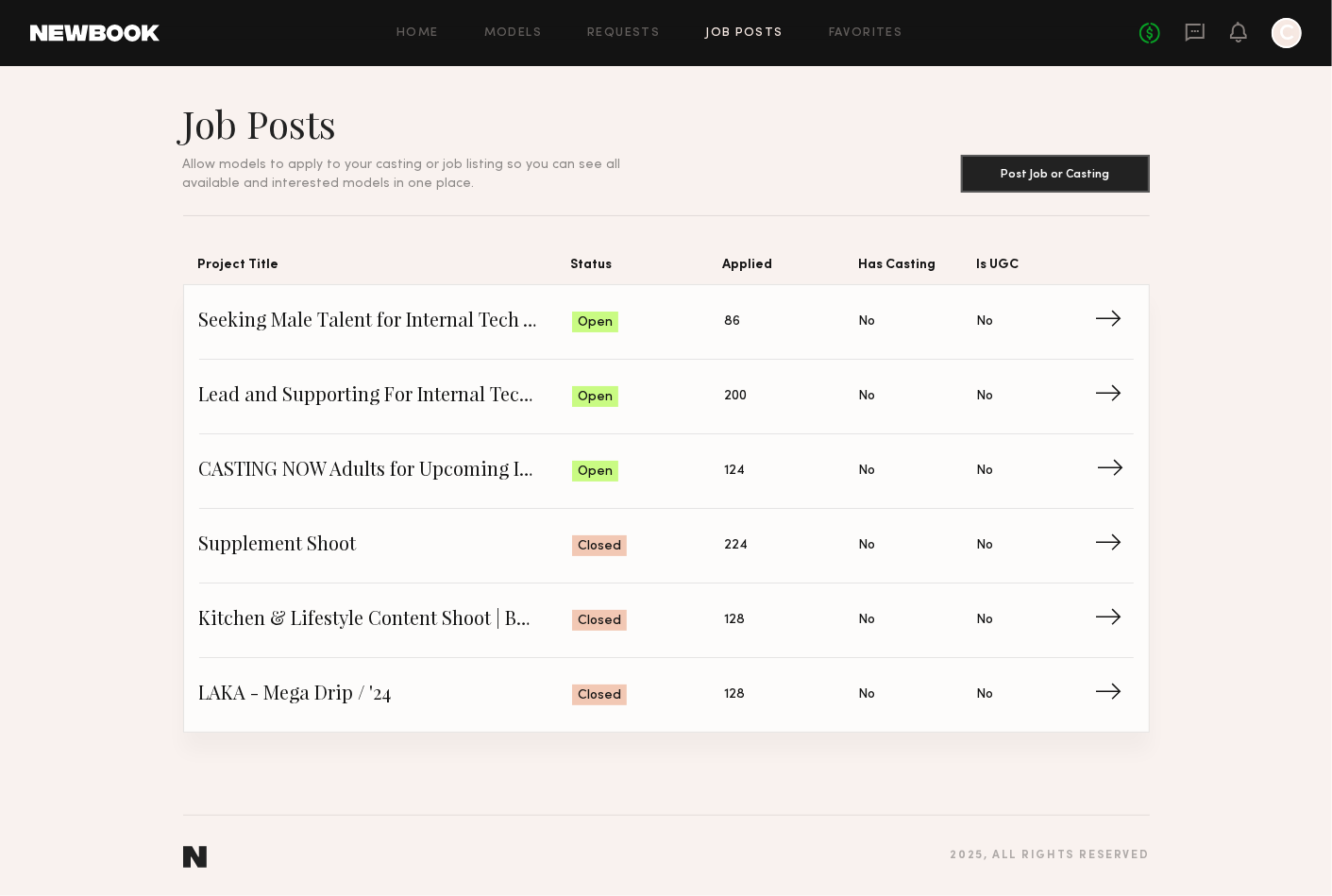 click on "CASTING NOW Adults for Upcoming Internal Tech Video - Paid, Non-Union" 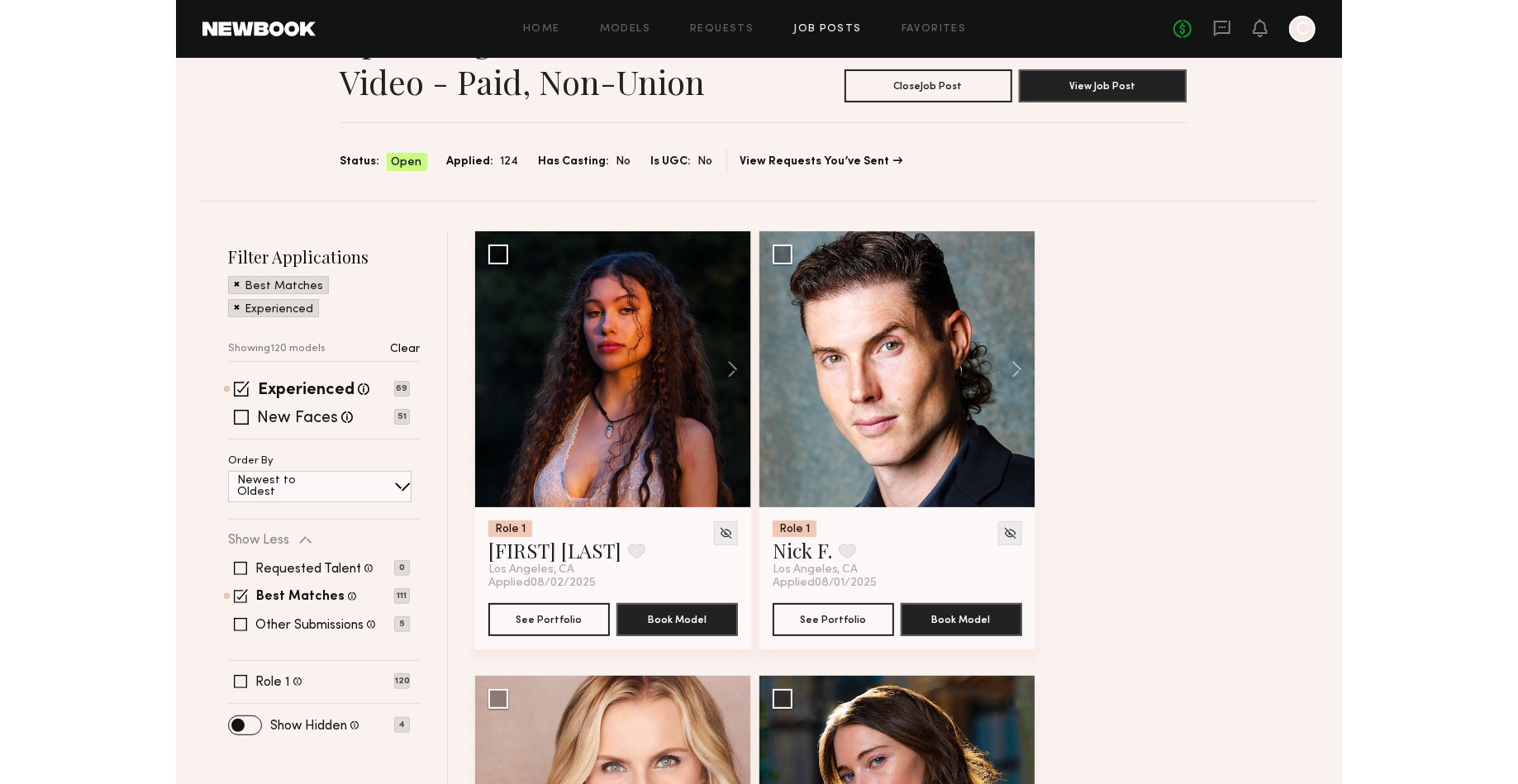 scroll, scrollTop: 110, scrollLeft: 0, axis: vertical 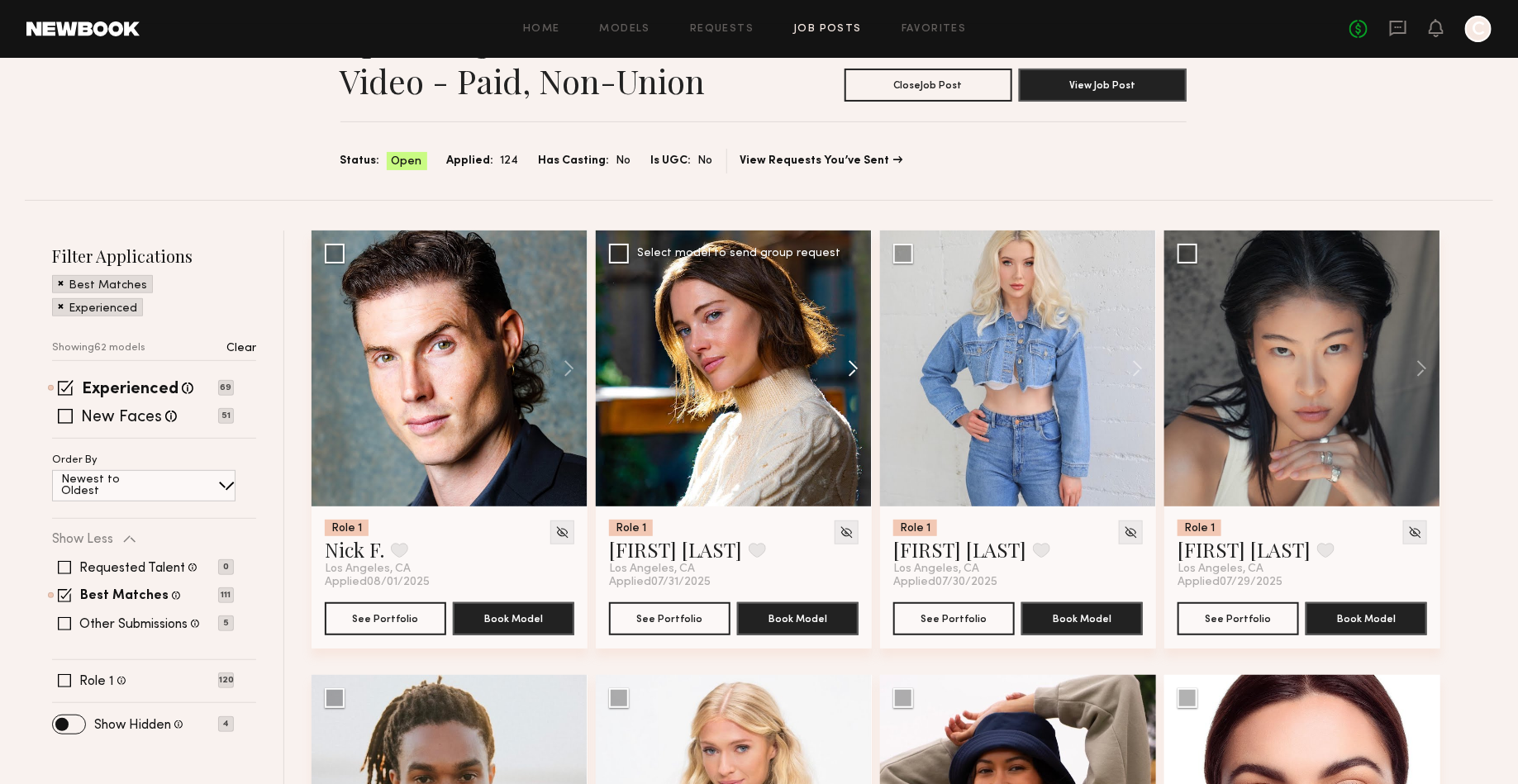 click 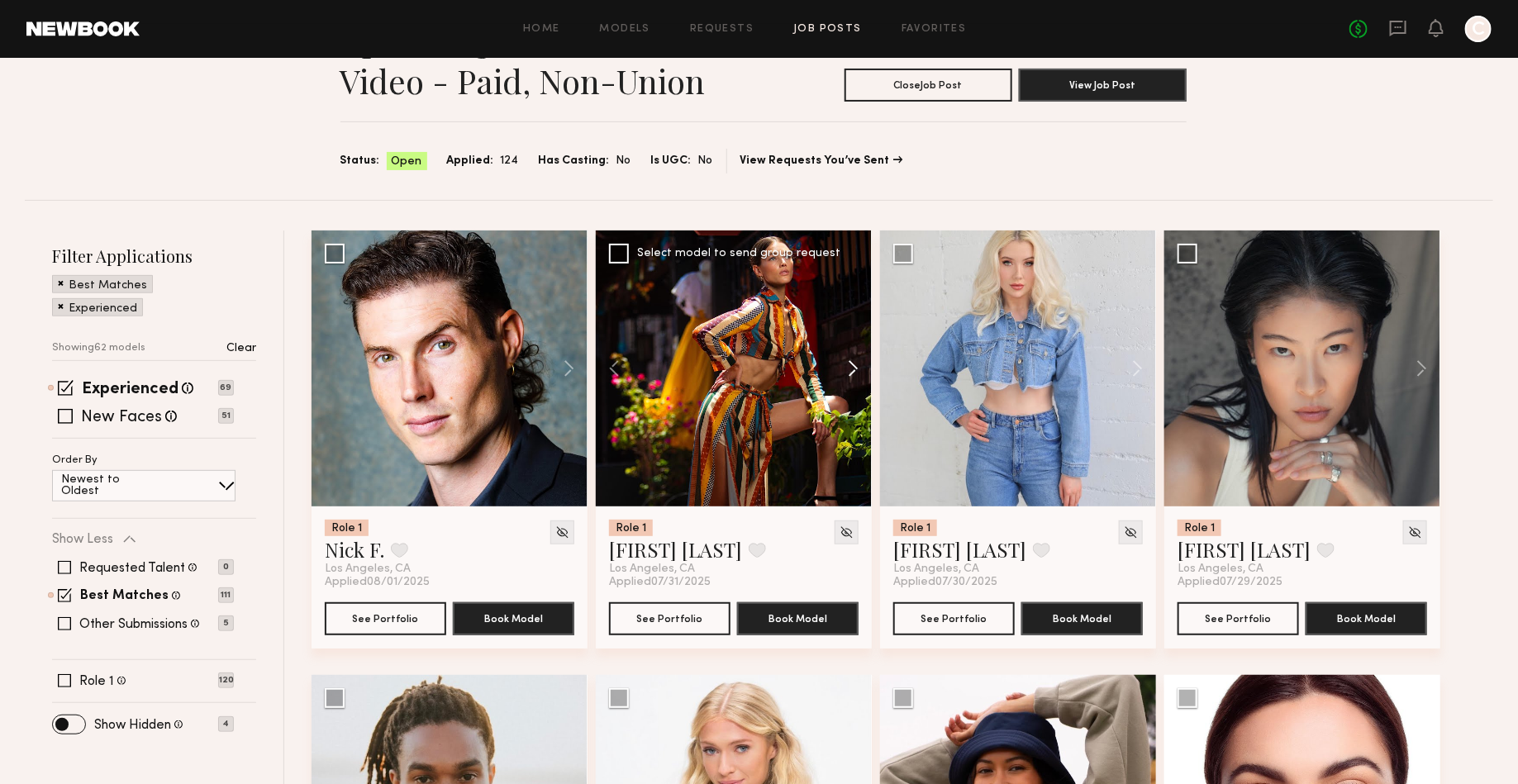 click 